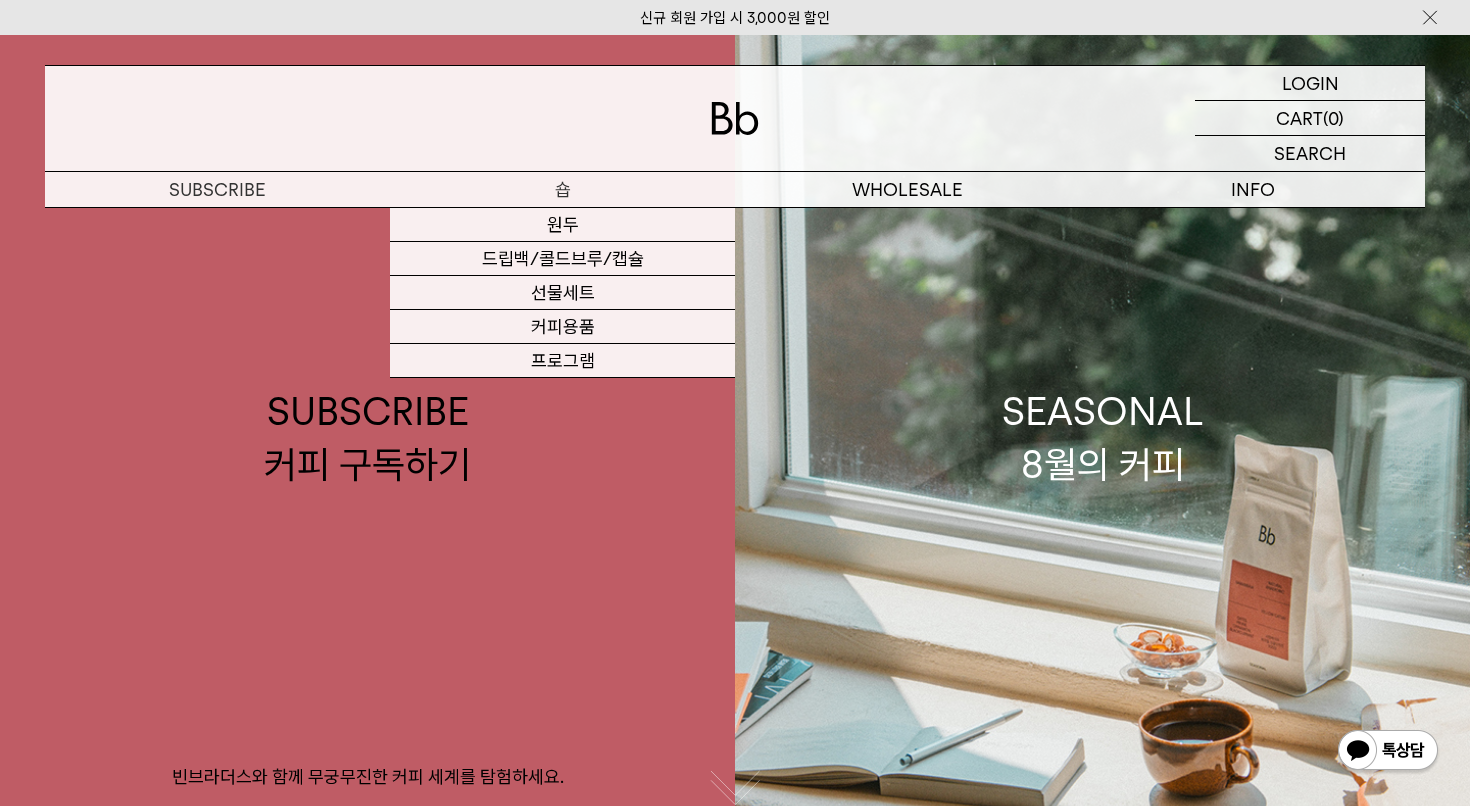 scroll, scrollTop: 0, scrollLeft: 0, axis: both 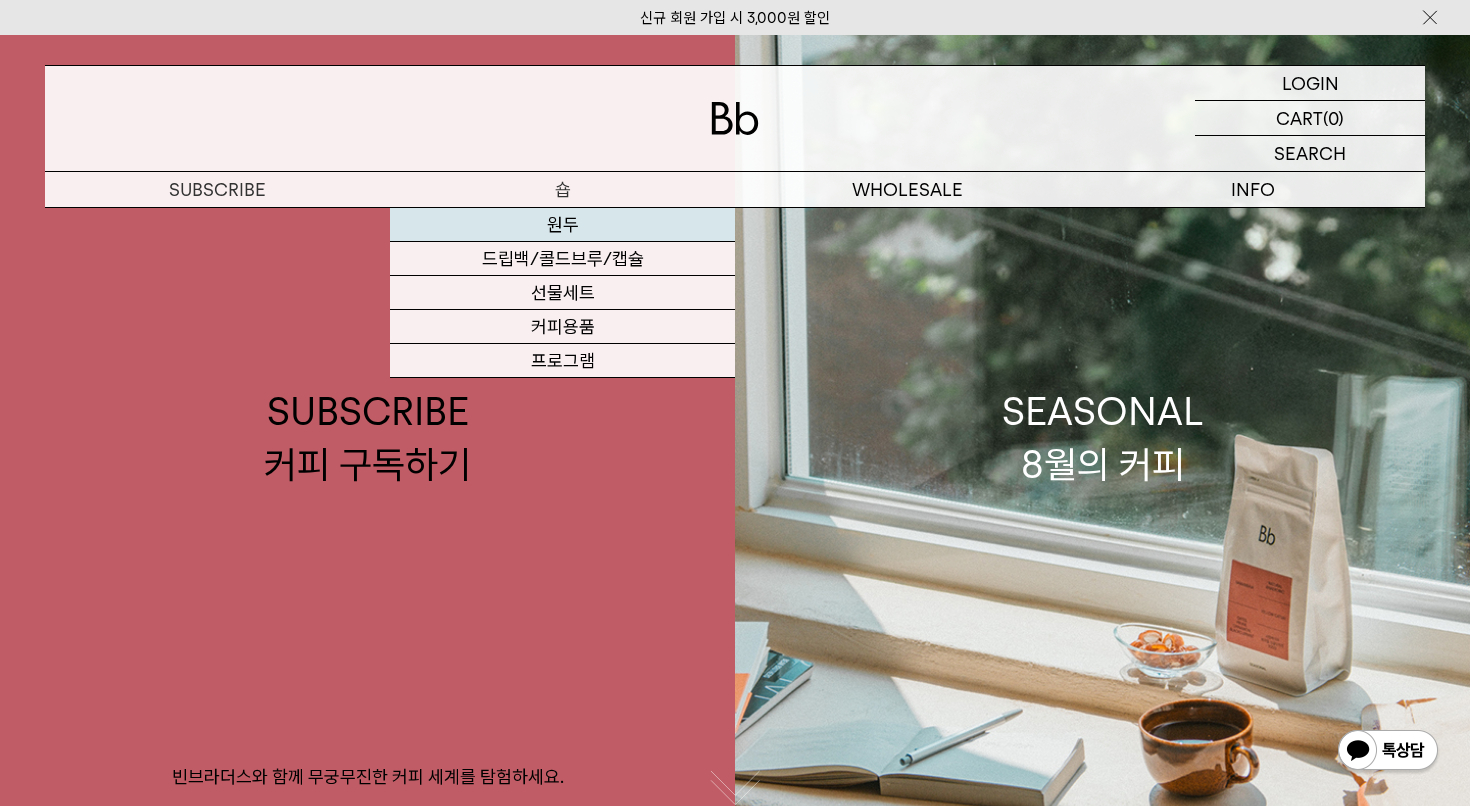 click on "원두" at bounding box center [562, 225] 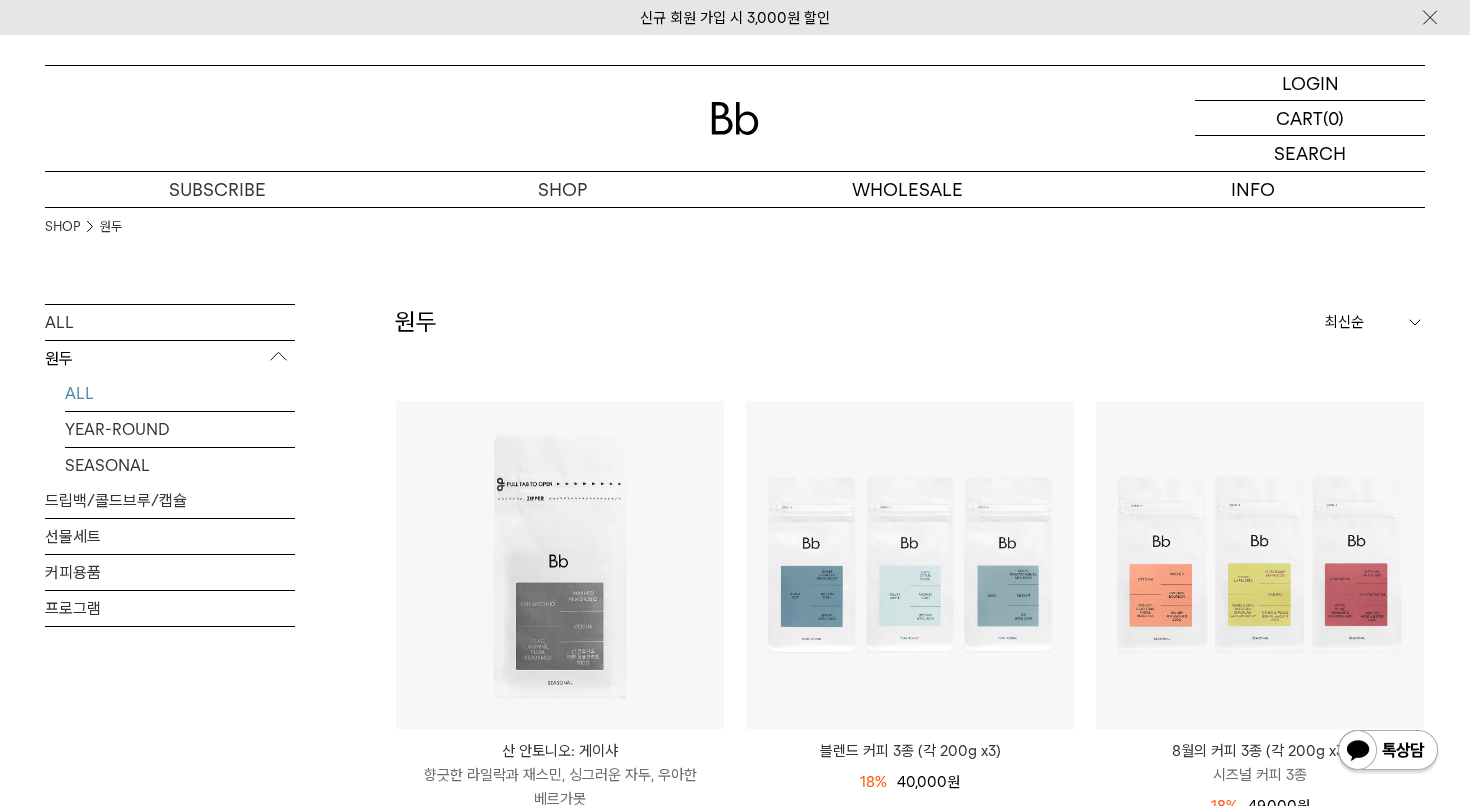 scroll, scrollTop: 0, scrollLeft: 0, axis: both 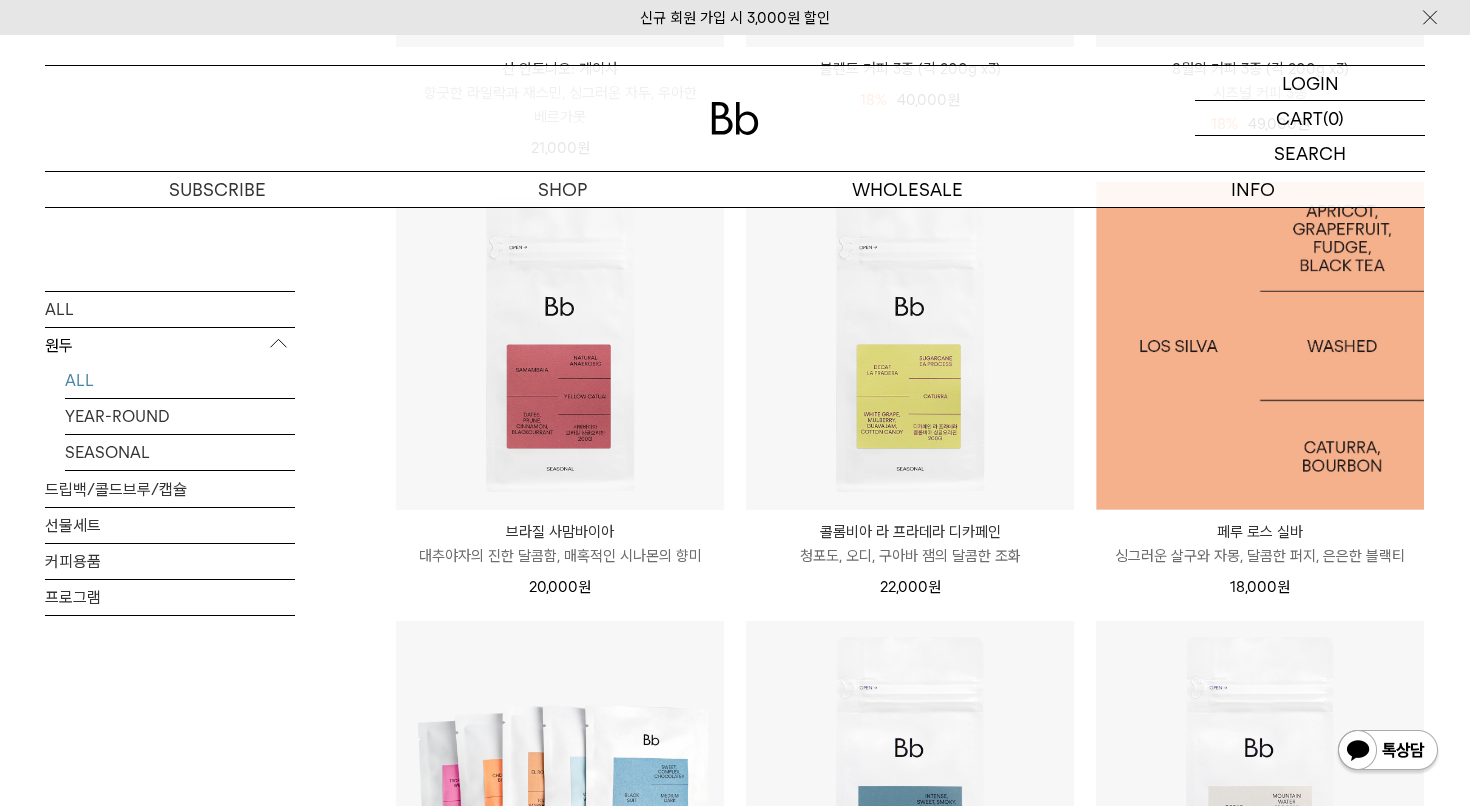 click at bounding box center [1260, 346] 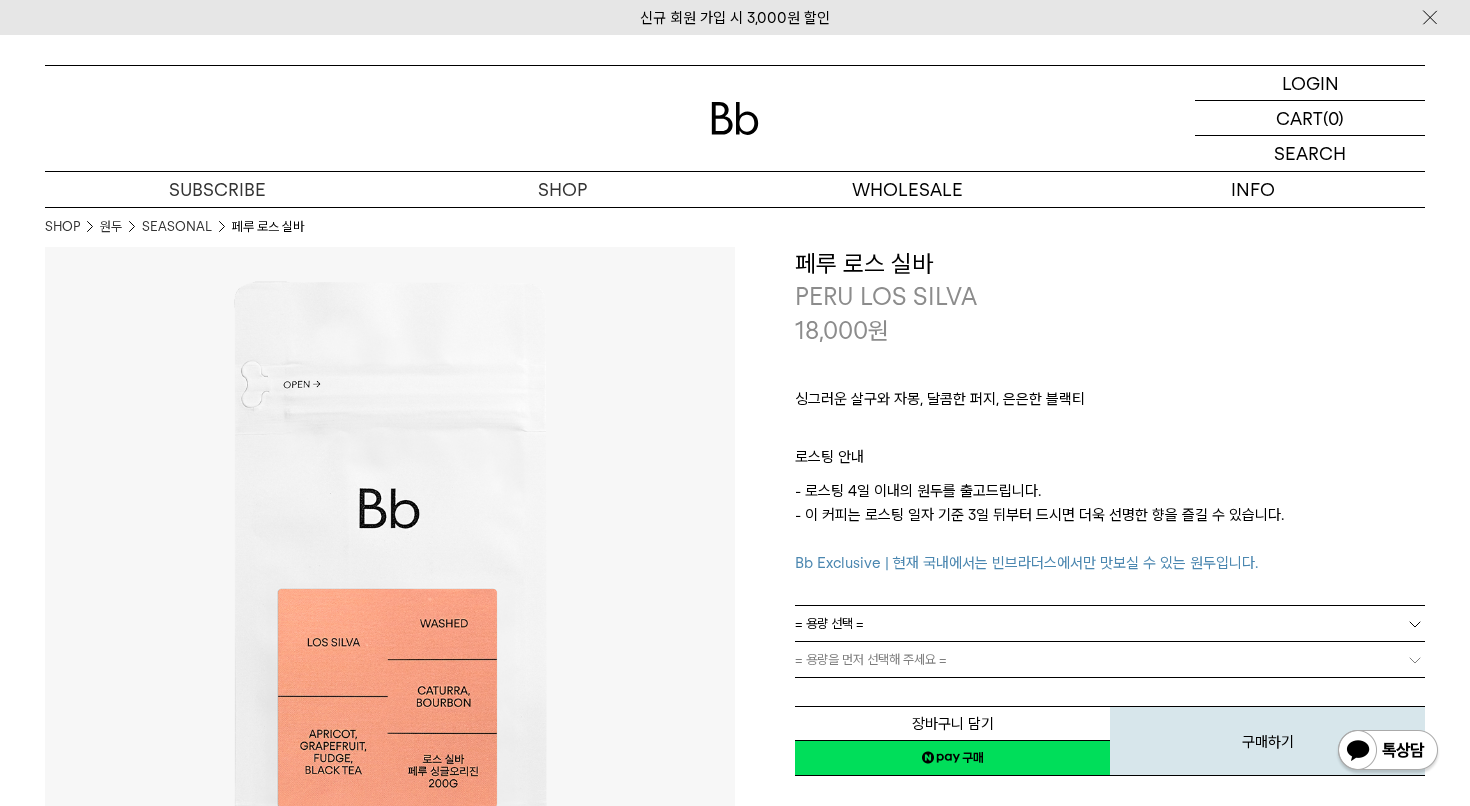 scroll, scrollTop: 0, scrollLeft: 0, axis: both 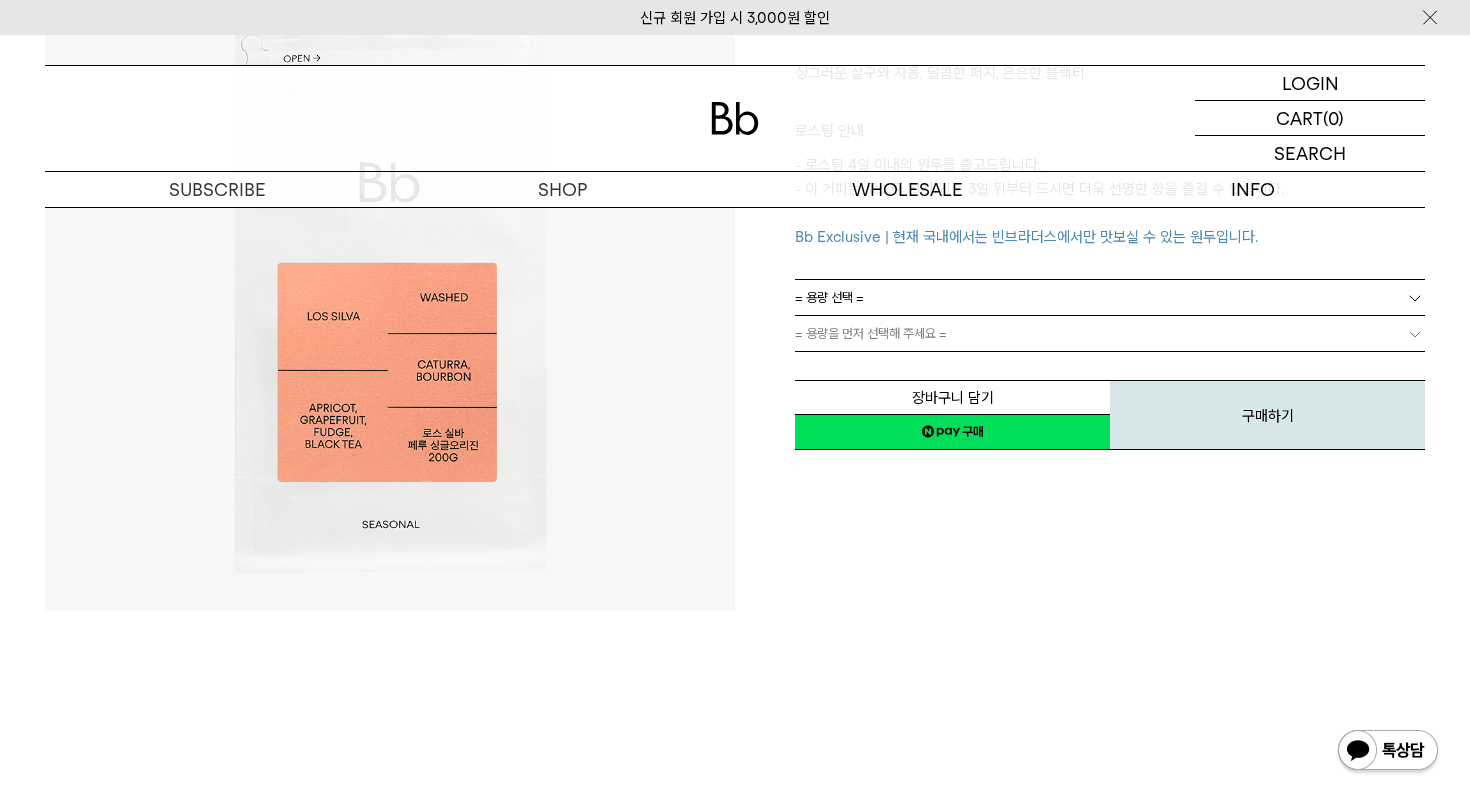 click on "=
용량 선택
=" at bounding box center (1110, 297) 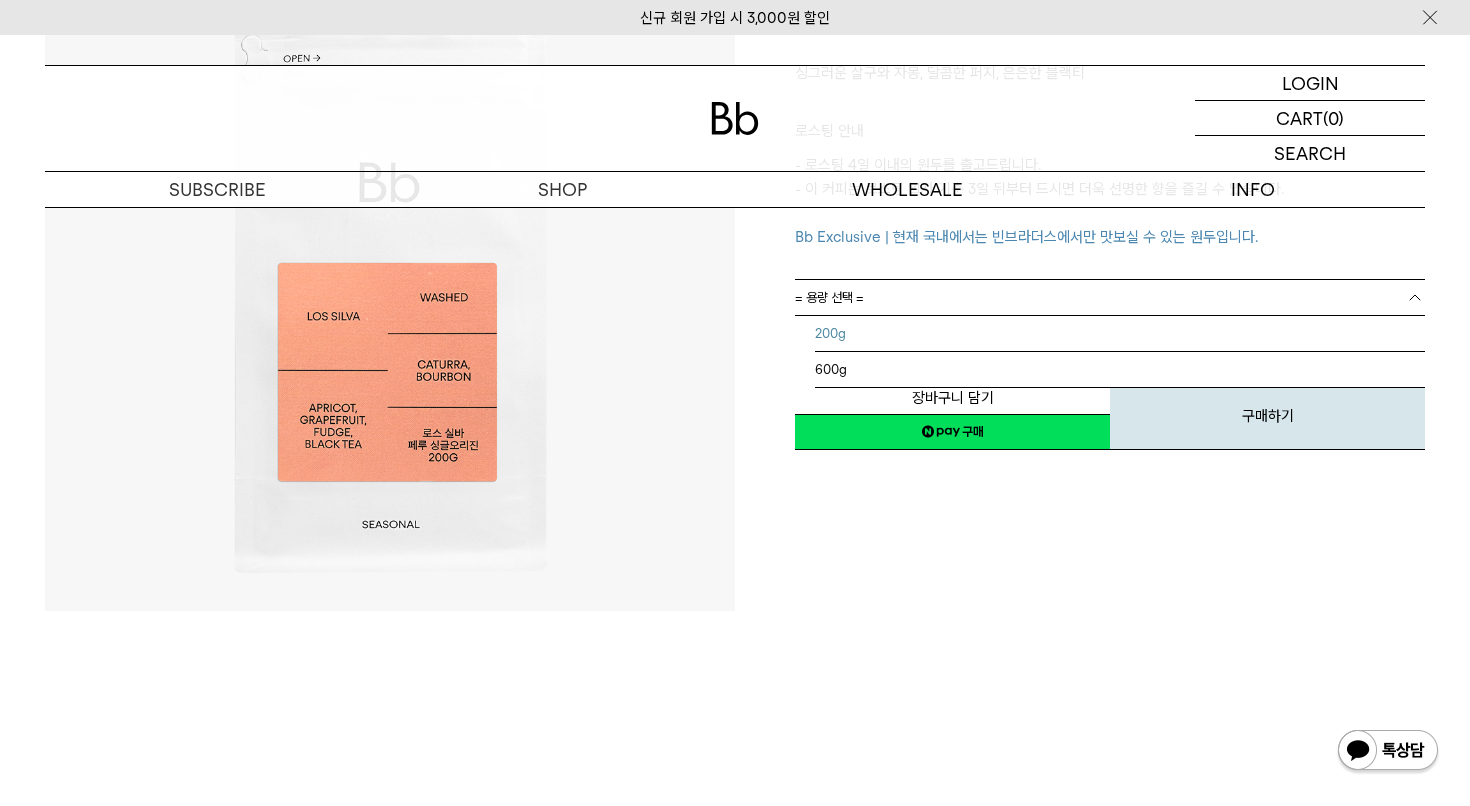 click on "200g" at bounding box center [1120, 334] 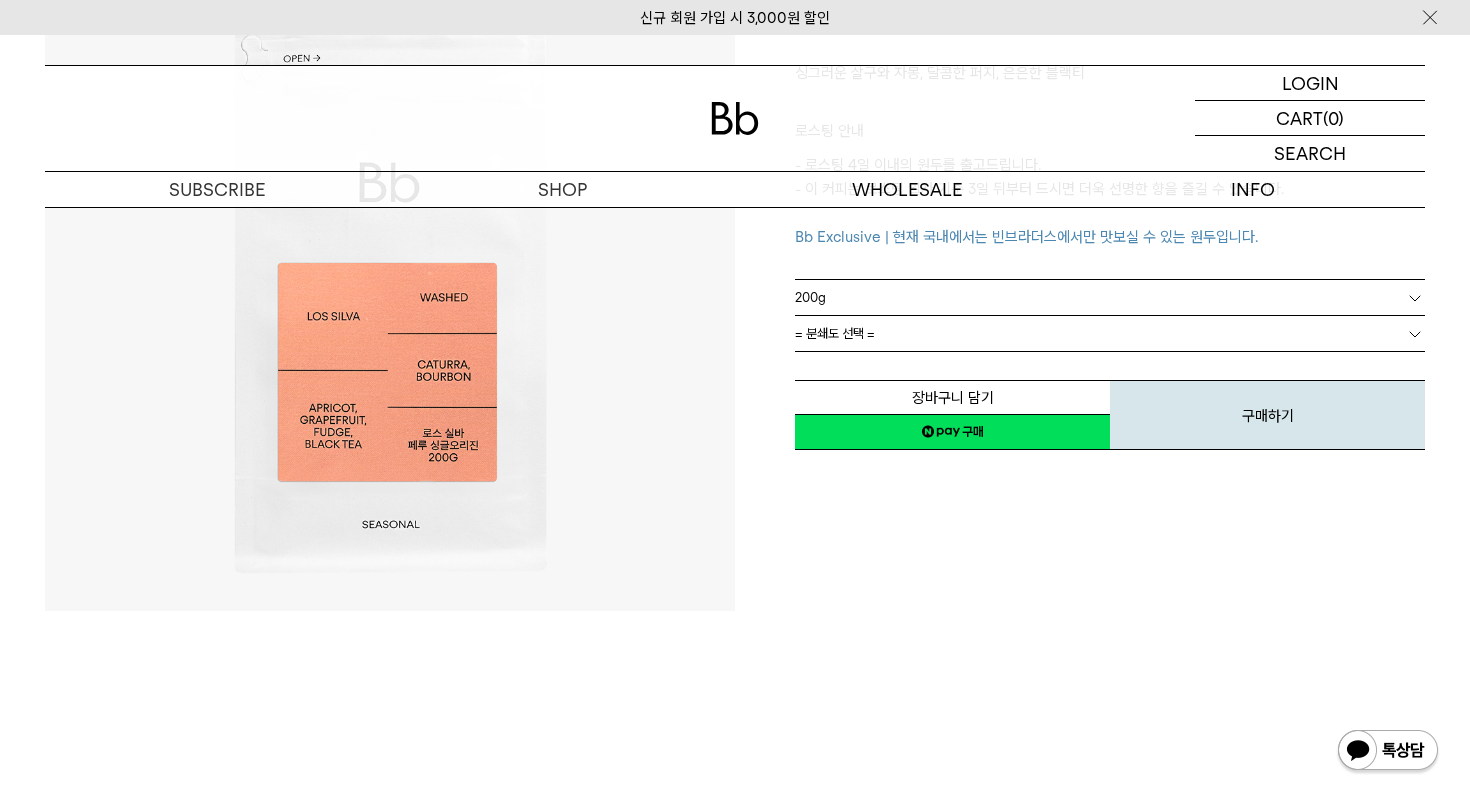 click on "= 분쇄도 선택 =" at bounding box center [1110, 333] 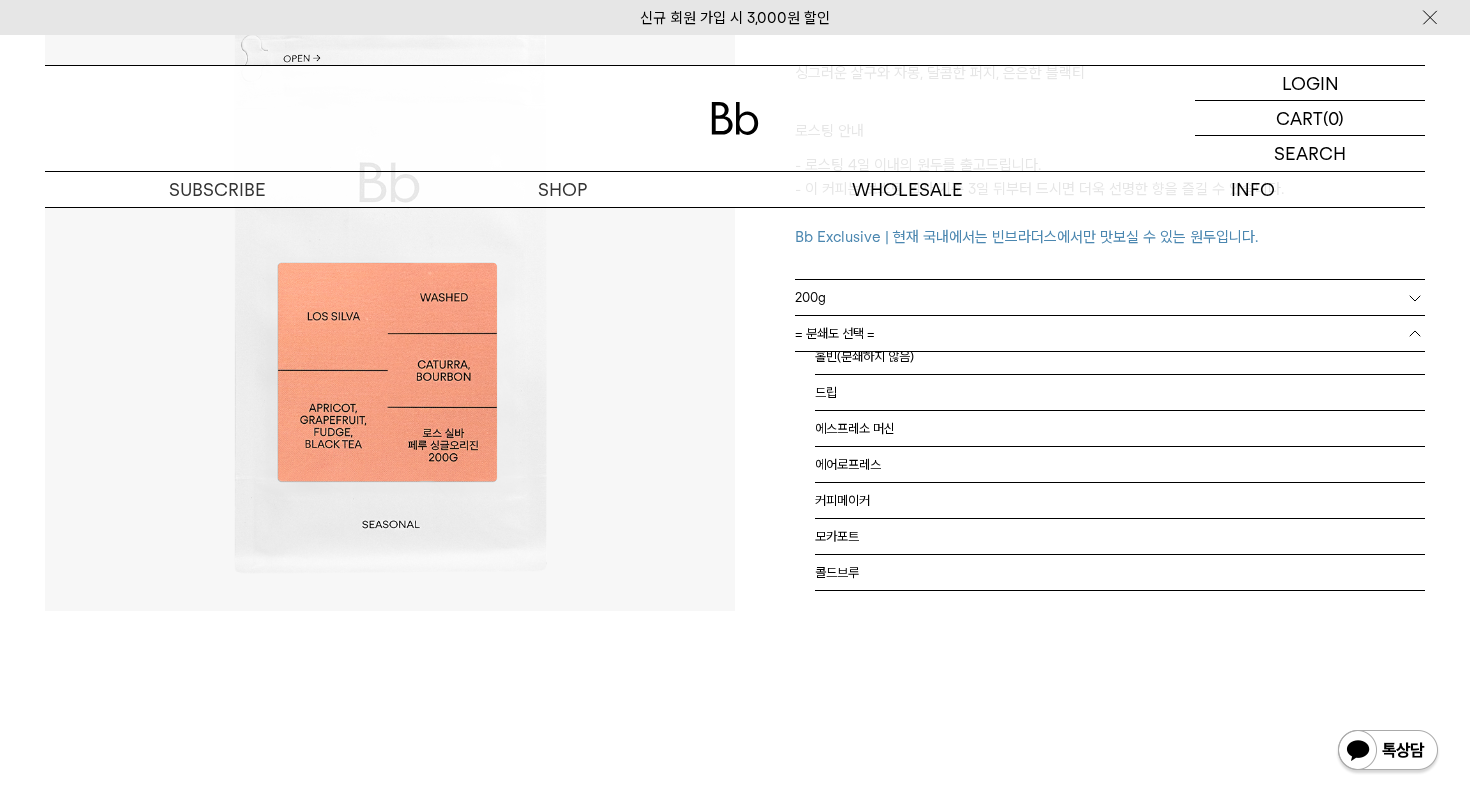 scroll, scrollTop: 0, scrollLeft: 0, axis: both 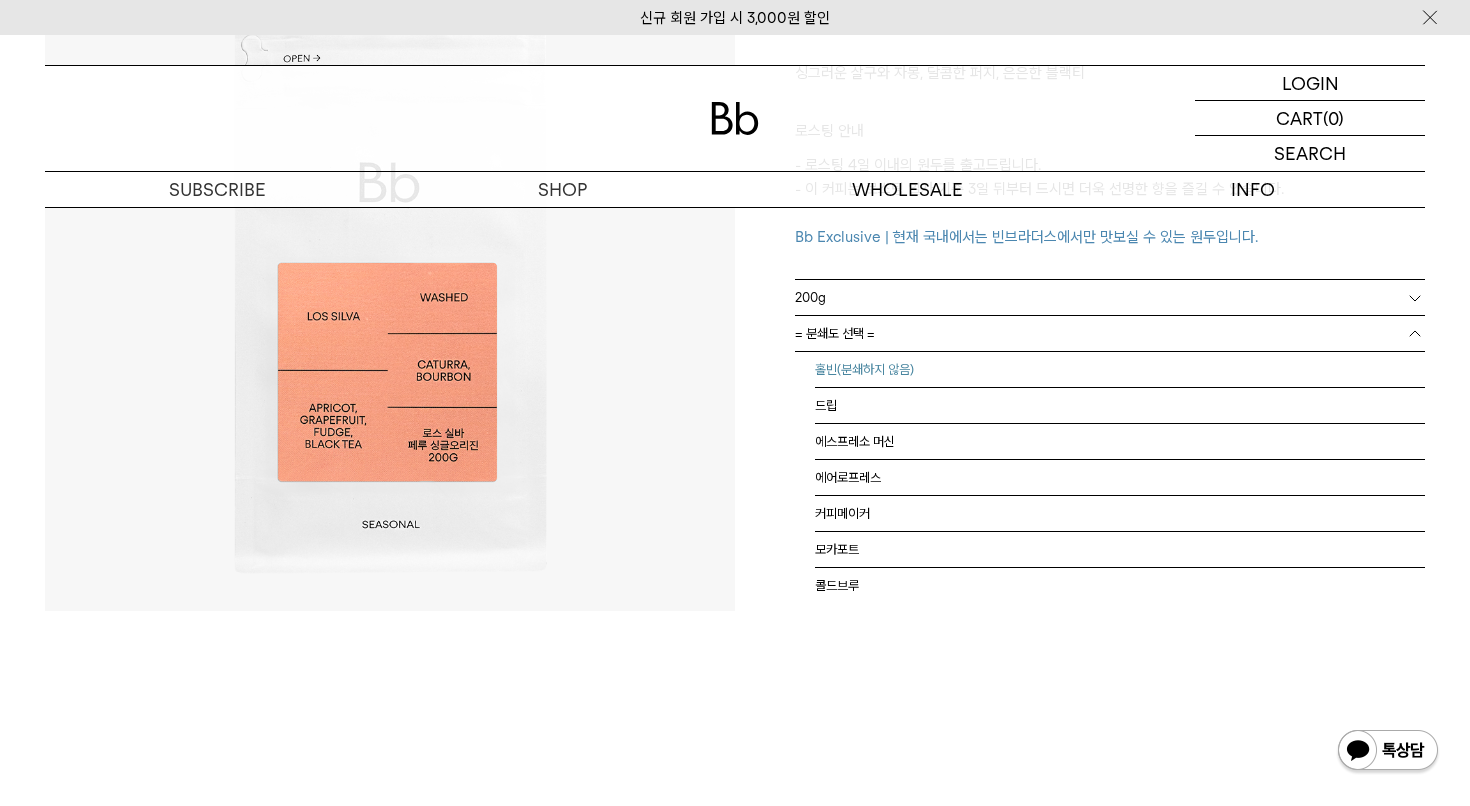 click on "홀빈(분쇄하지 않음)" at bounding box center (1120, 370) 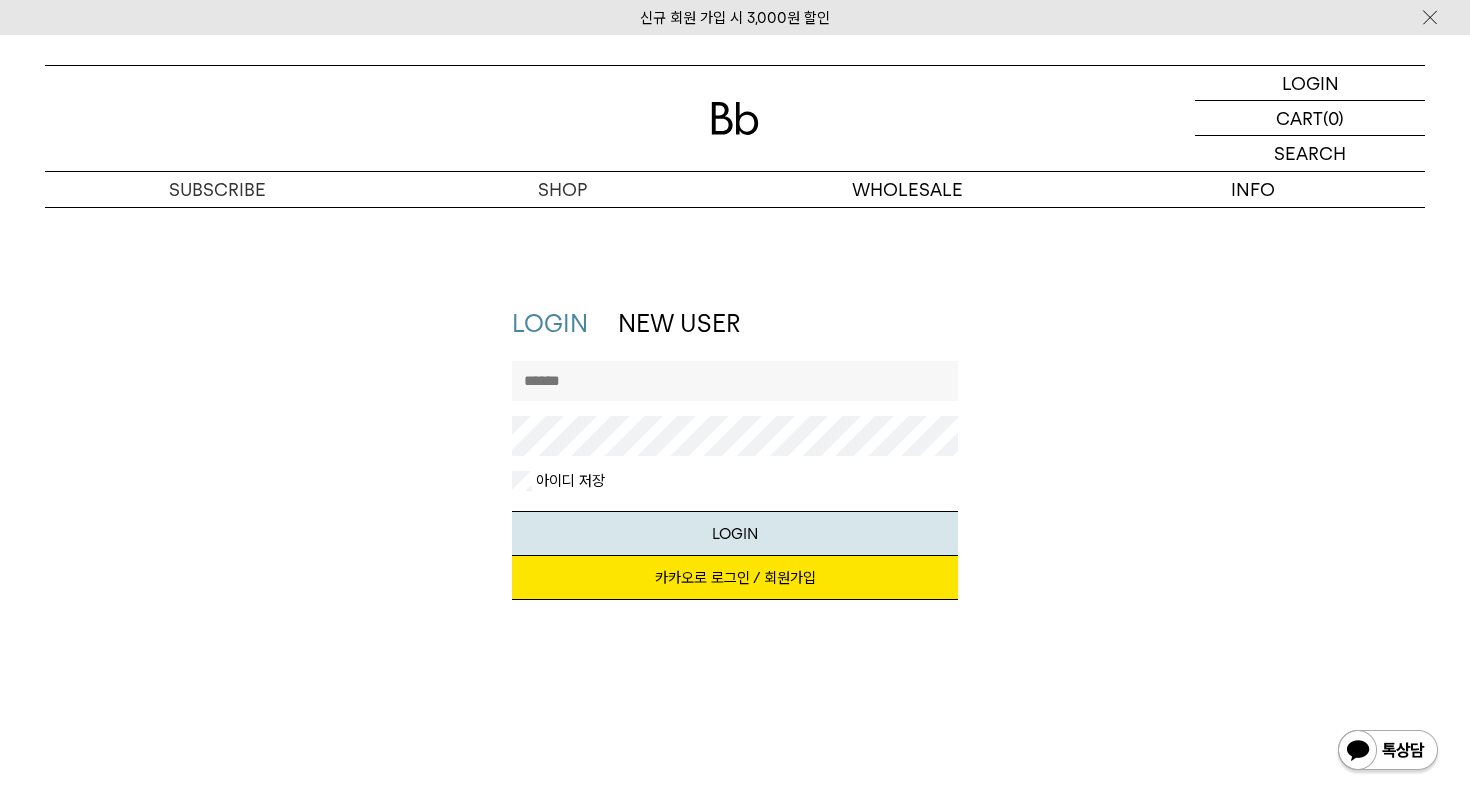 scroll, scrollTop: 0, scrollLeft: 0, axis: both 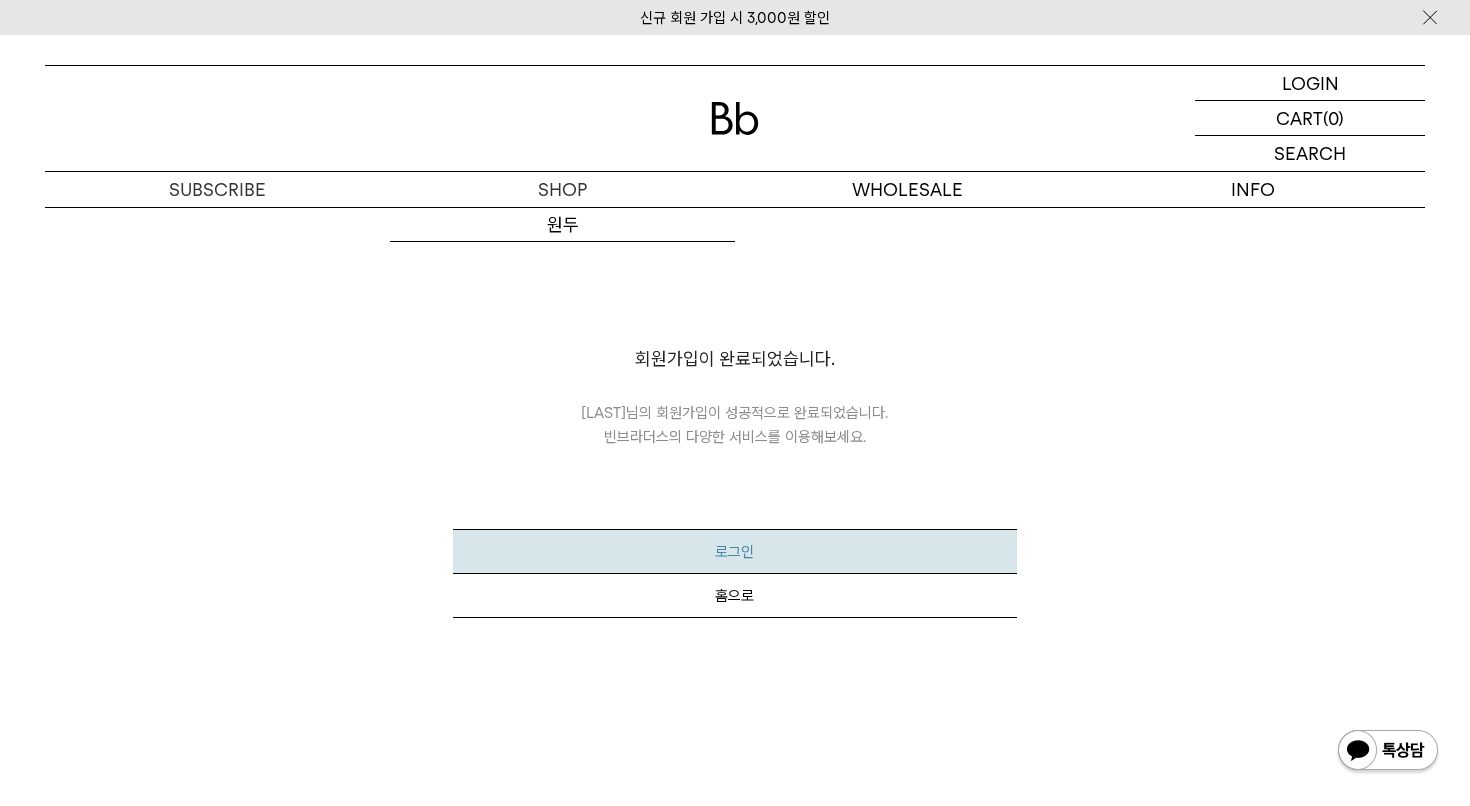 click on "로그인" at bounding box center (734, 551) 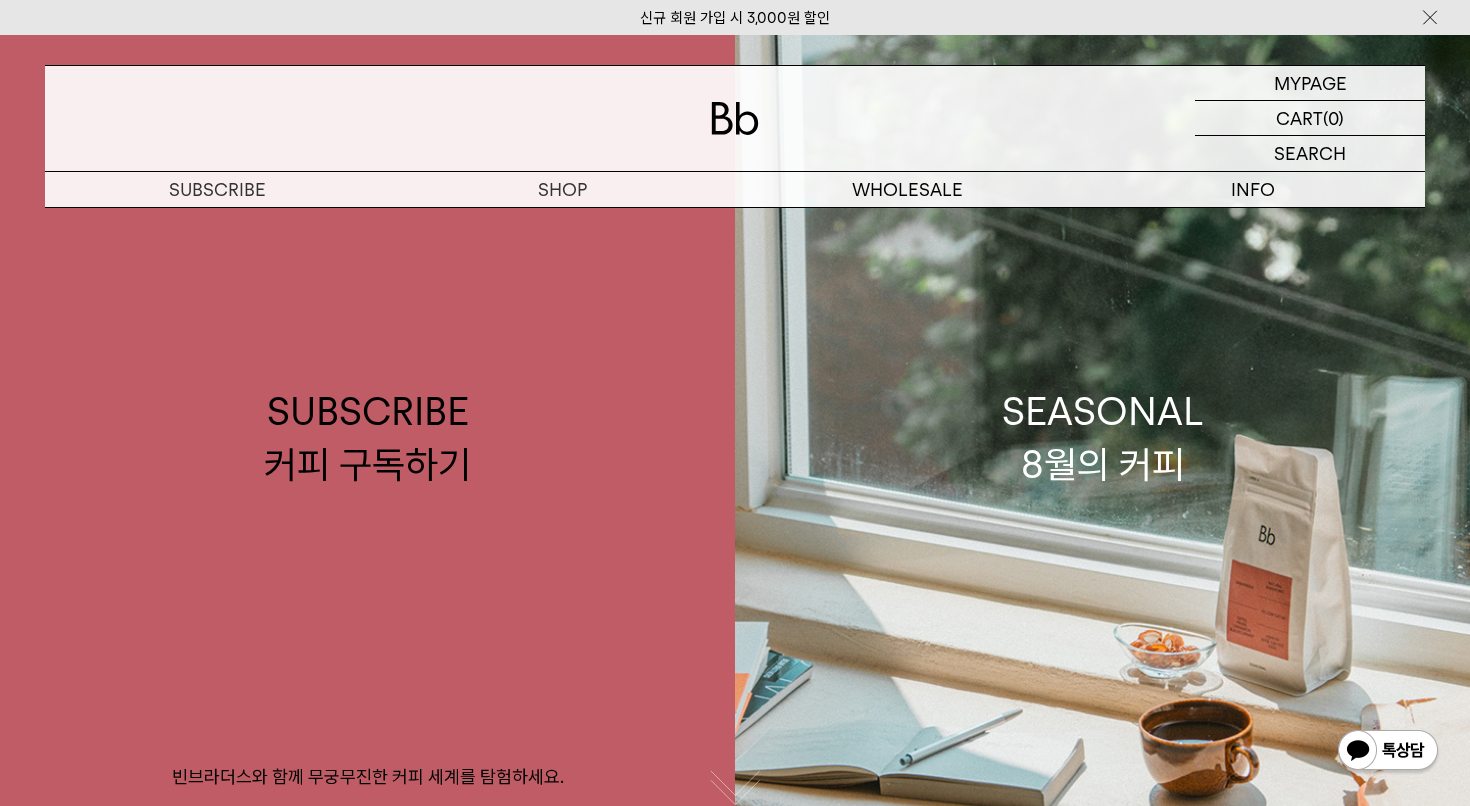 scroll, scrollTop: 0, scrollLeft: 0, axis: both 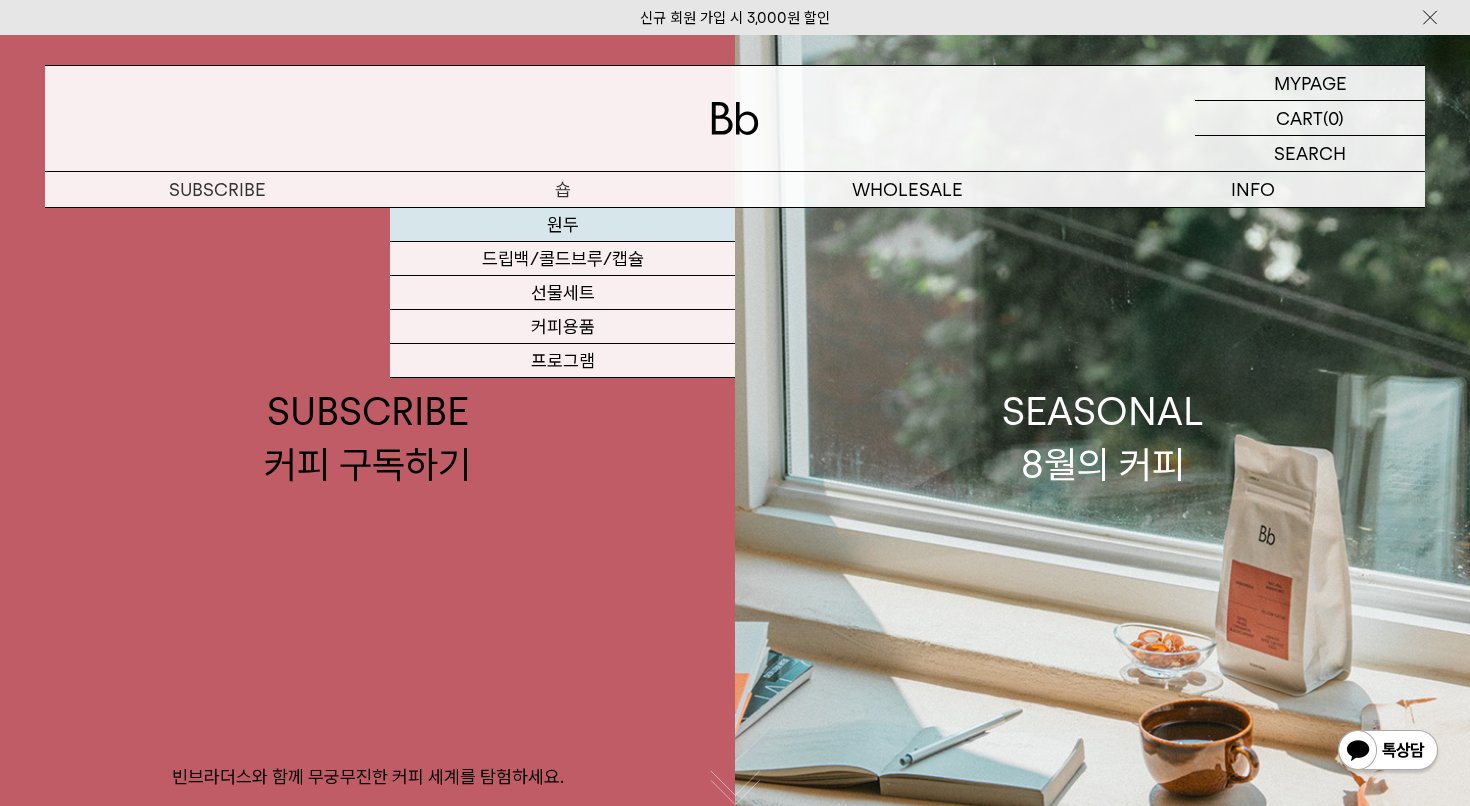 click on "원두" at bounding box center (562, 225) 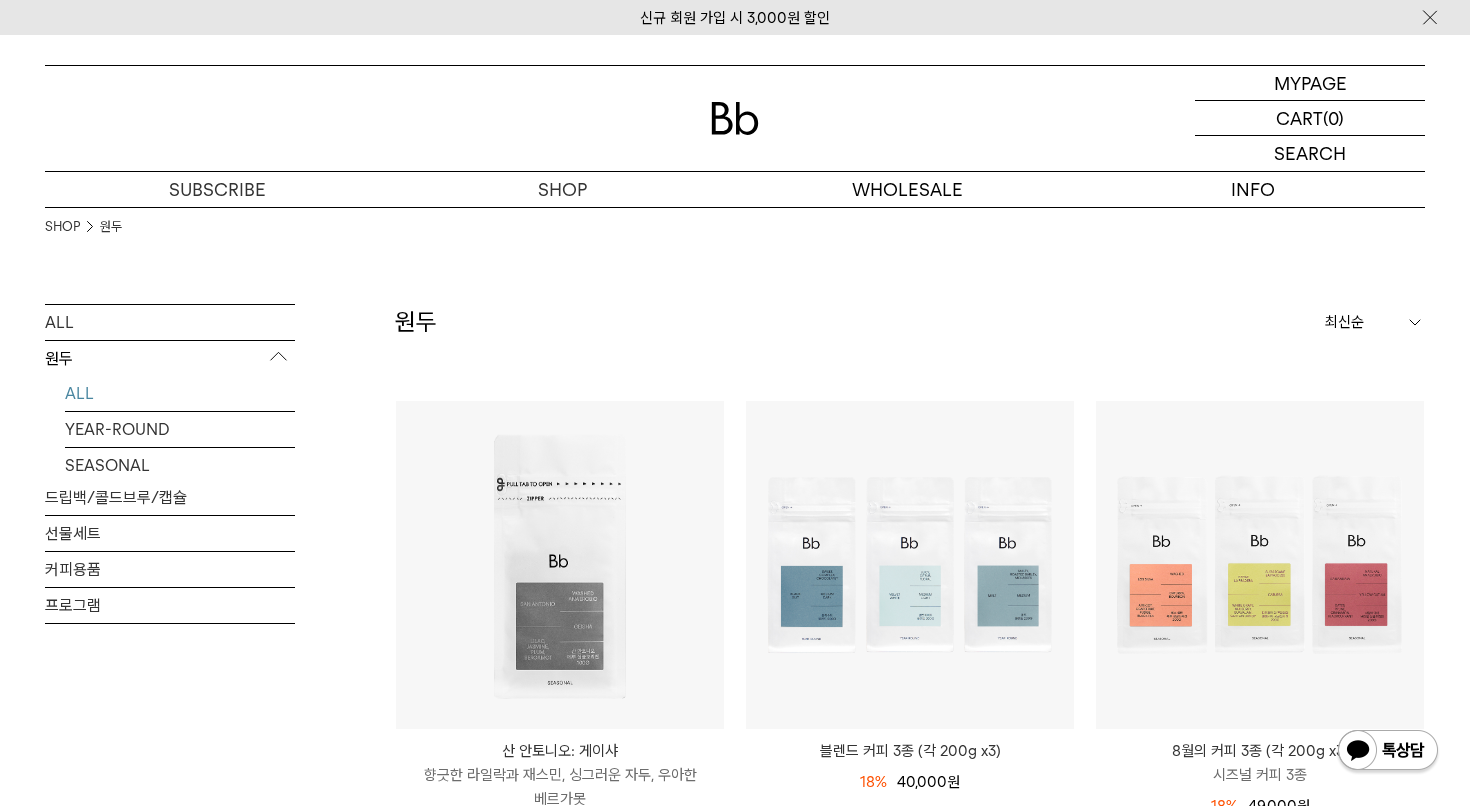 scroll, scrollTop: 0, scrollLeft: 0, axis: both 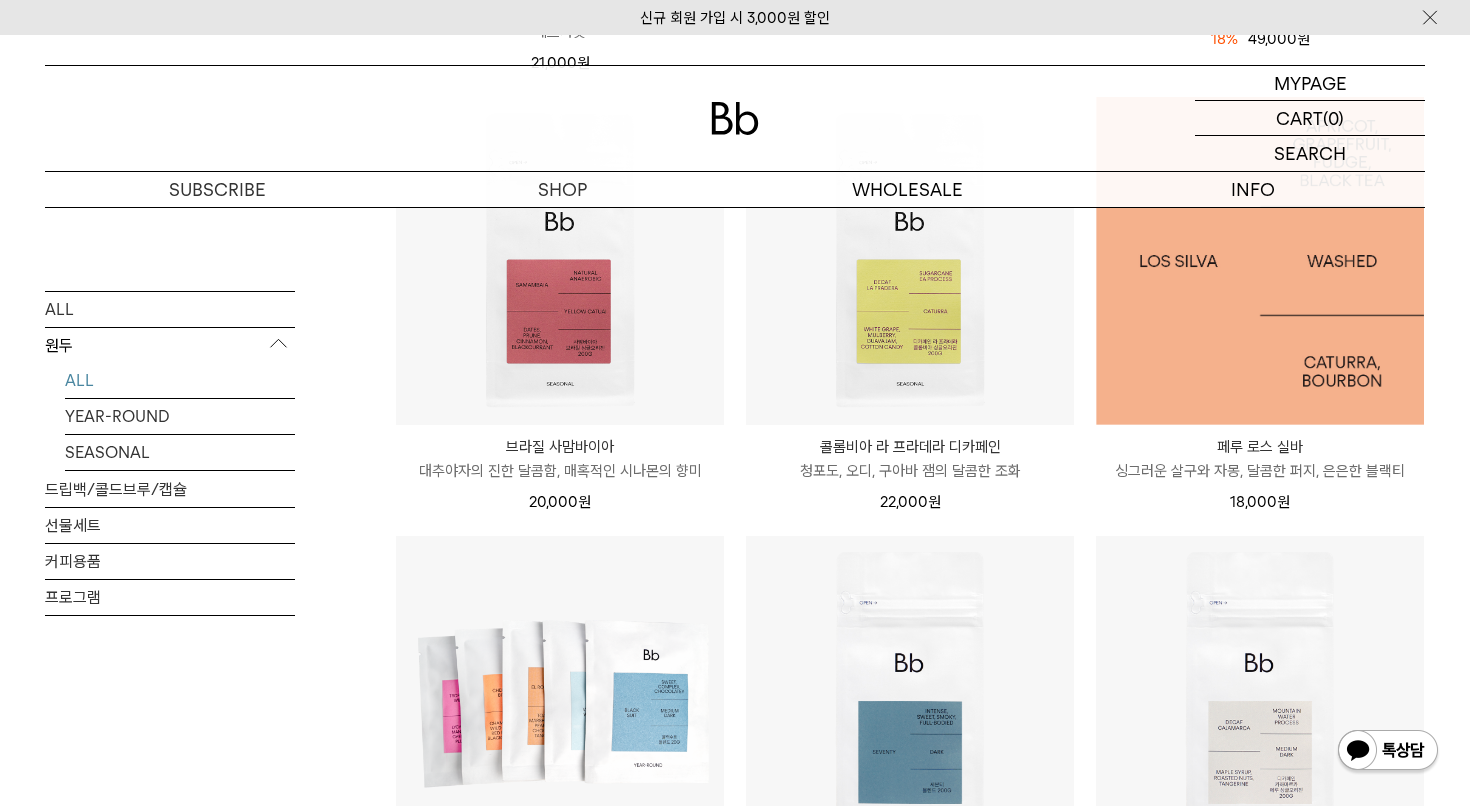 click at bounding box center [1260, 261] 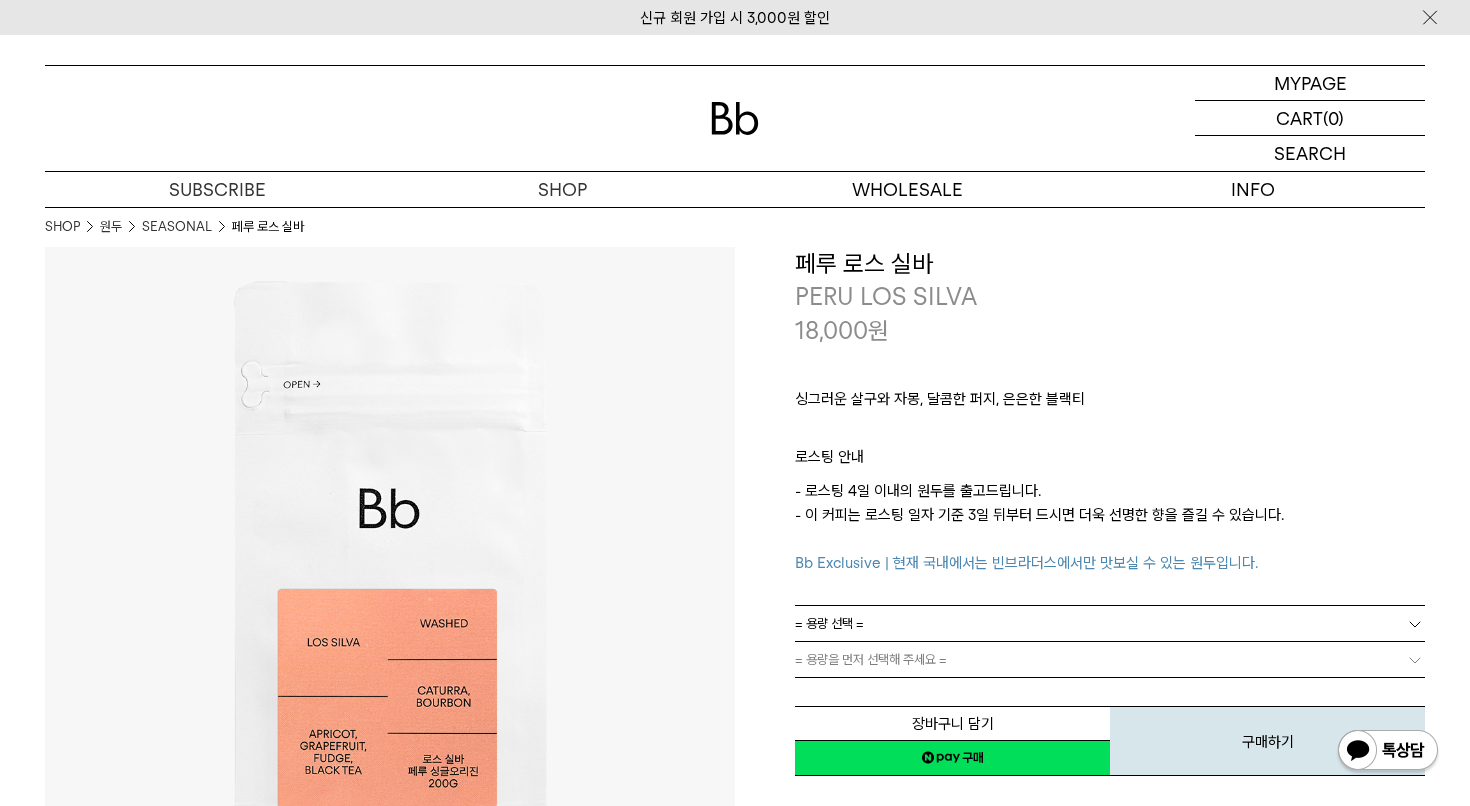 scroll, scrollTop: 0, scrollLeft: 0, axis: both 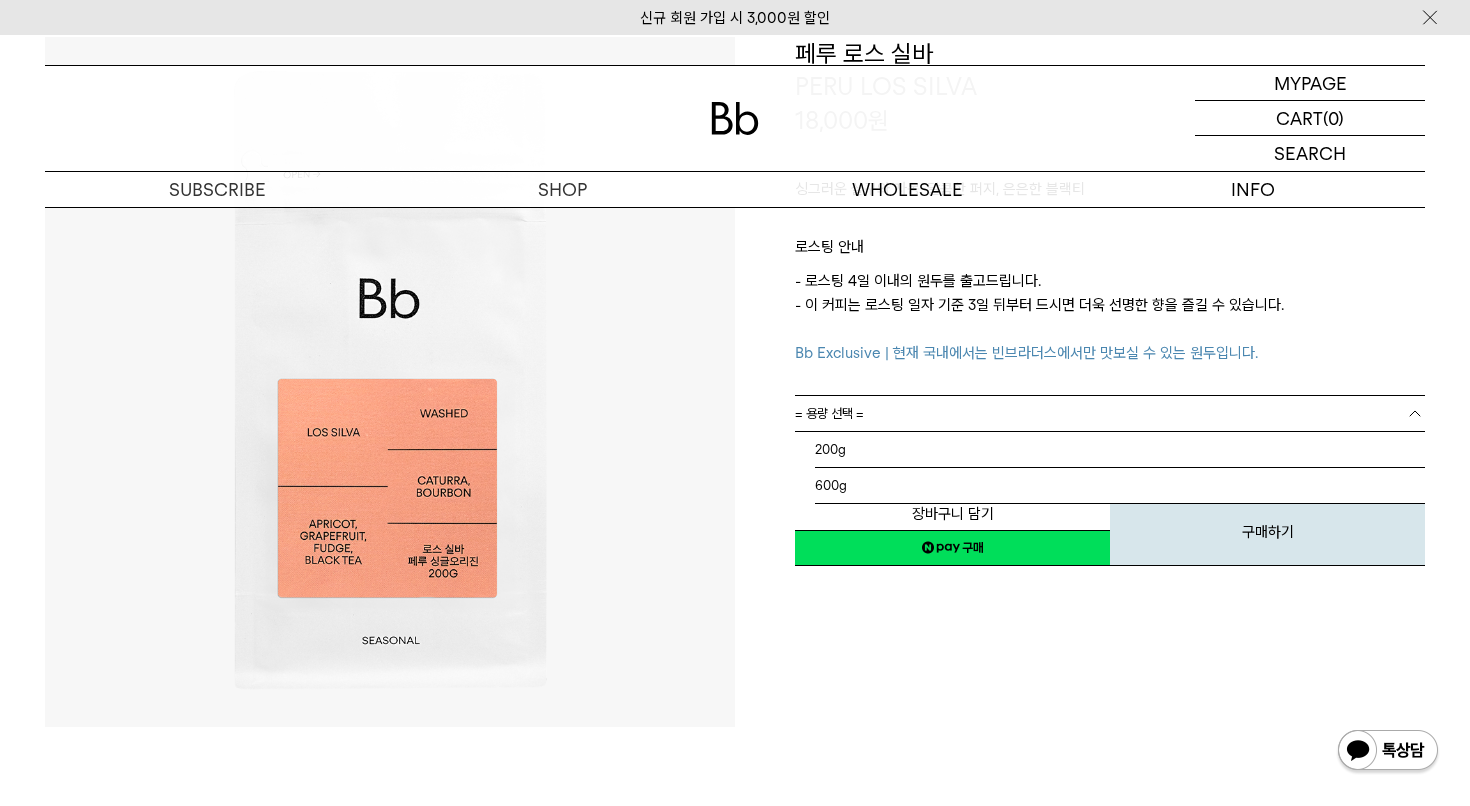 click on "=
용량 선택
=" at bounding box center (1110, 413) 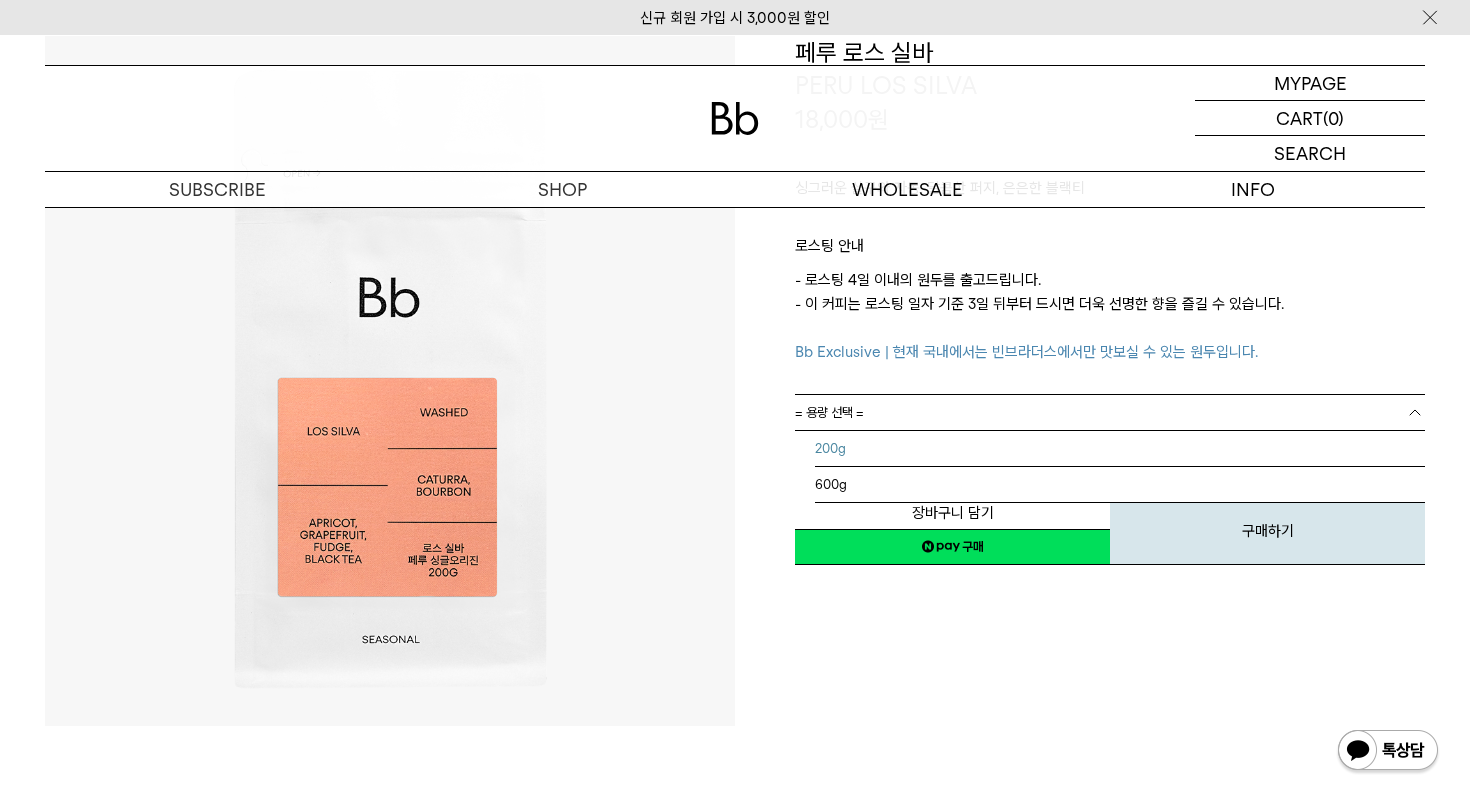 click on "200g" at bounding box center (1120, 449) 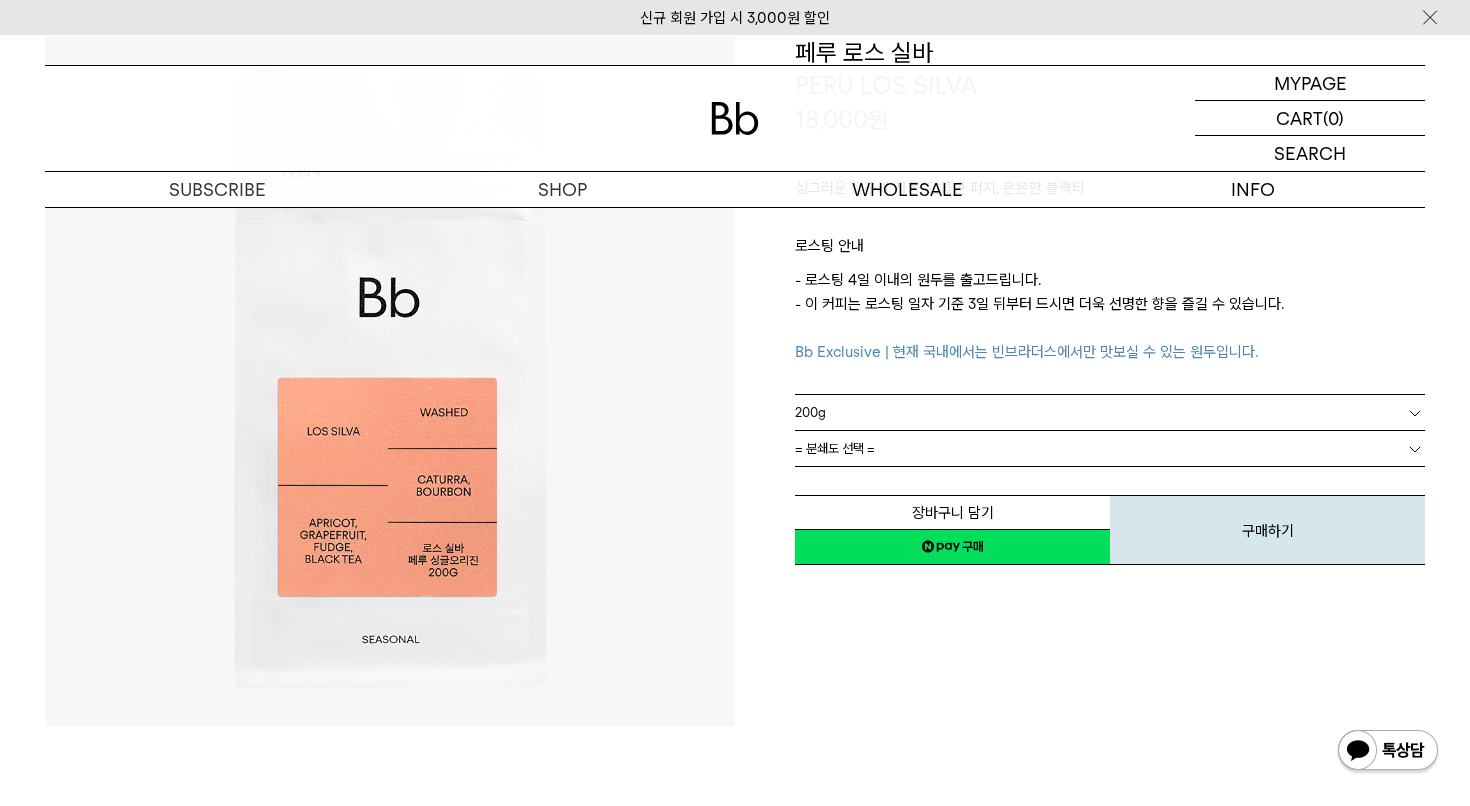 click on "= 분쇄도 선택 =" at bounding box center (1110, 448) 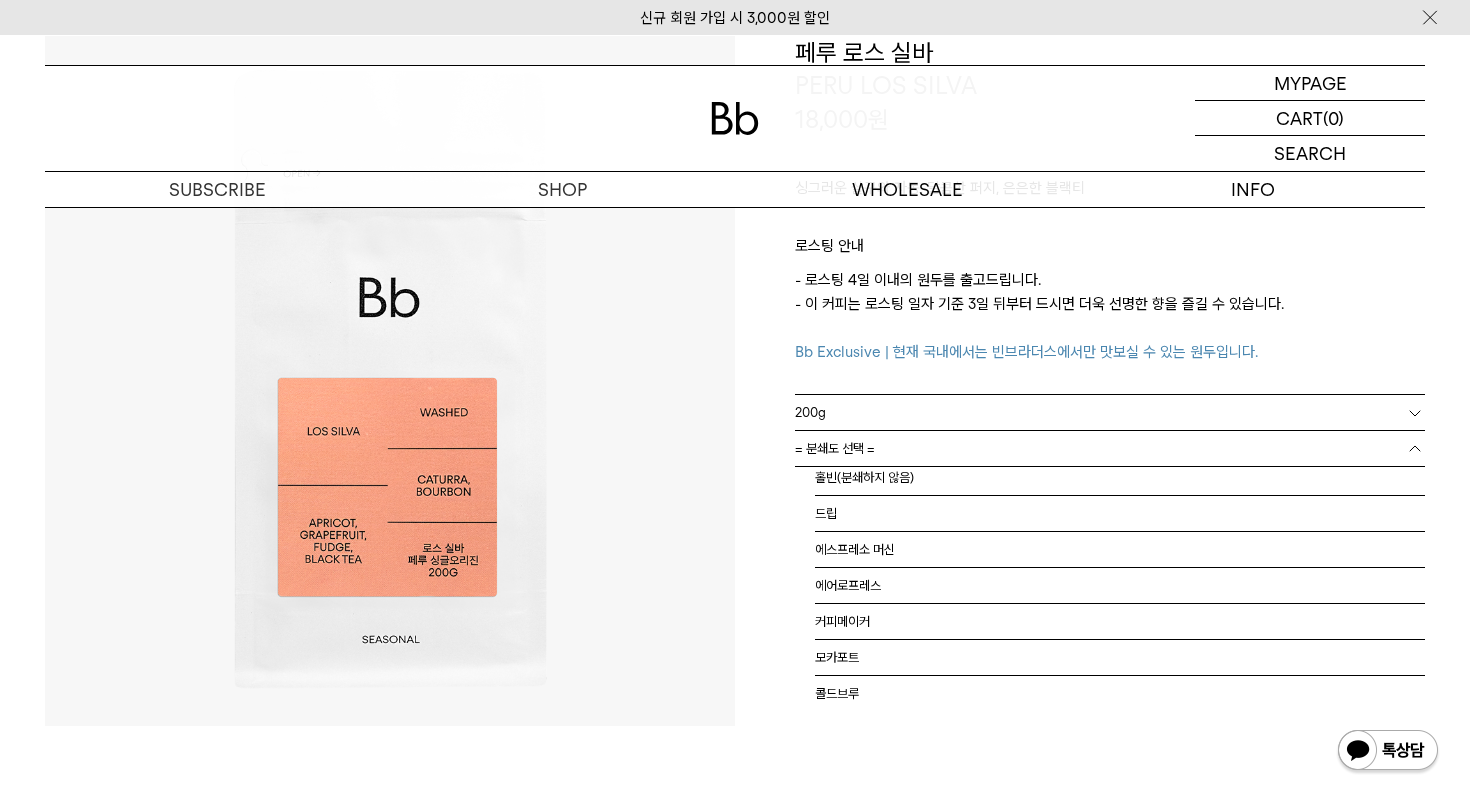 scroll, scrollTop: 0, scrollLeft: 0, axis: both 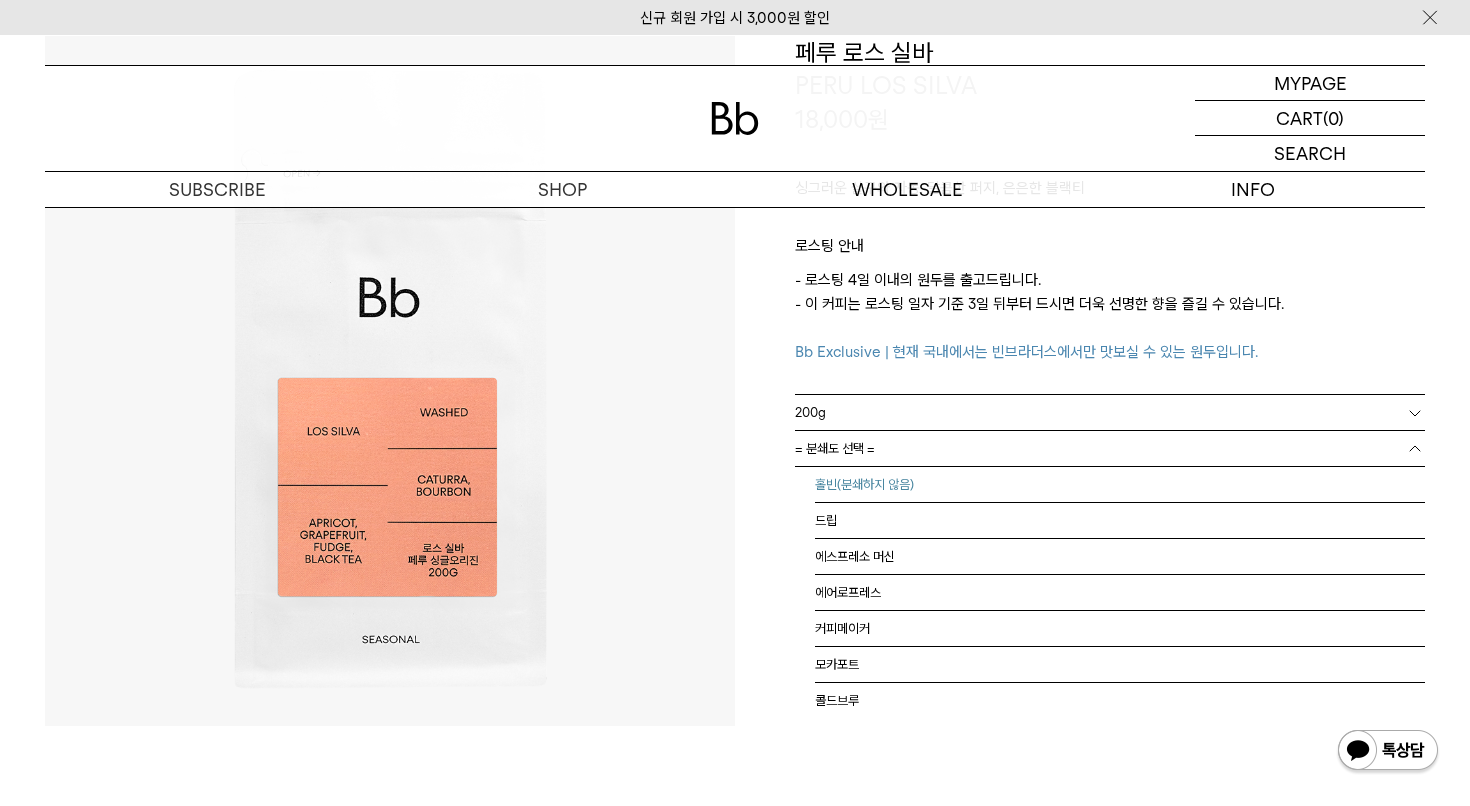 click on "홀빈(분쇄하지 않음)" at bounding box center [1120, 485] 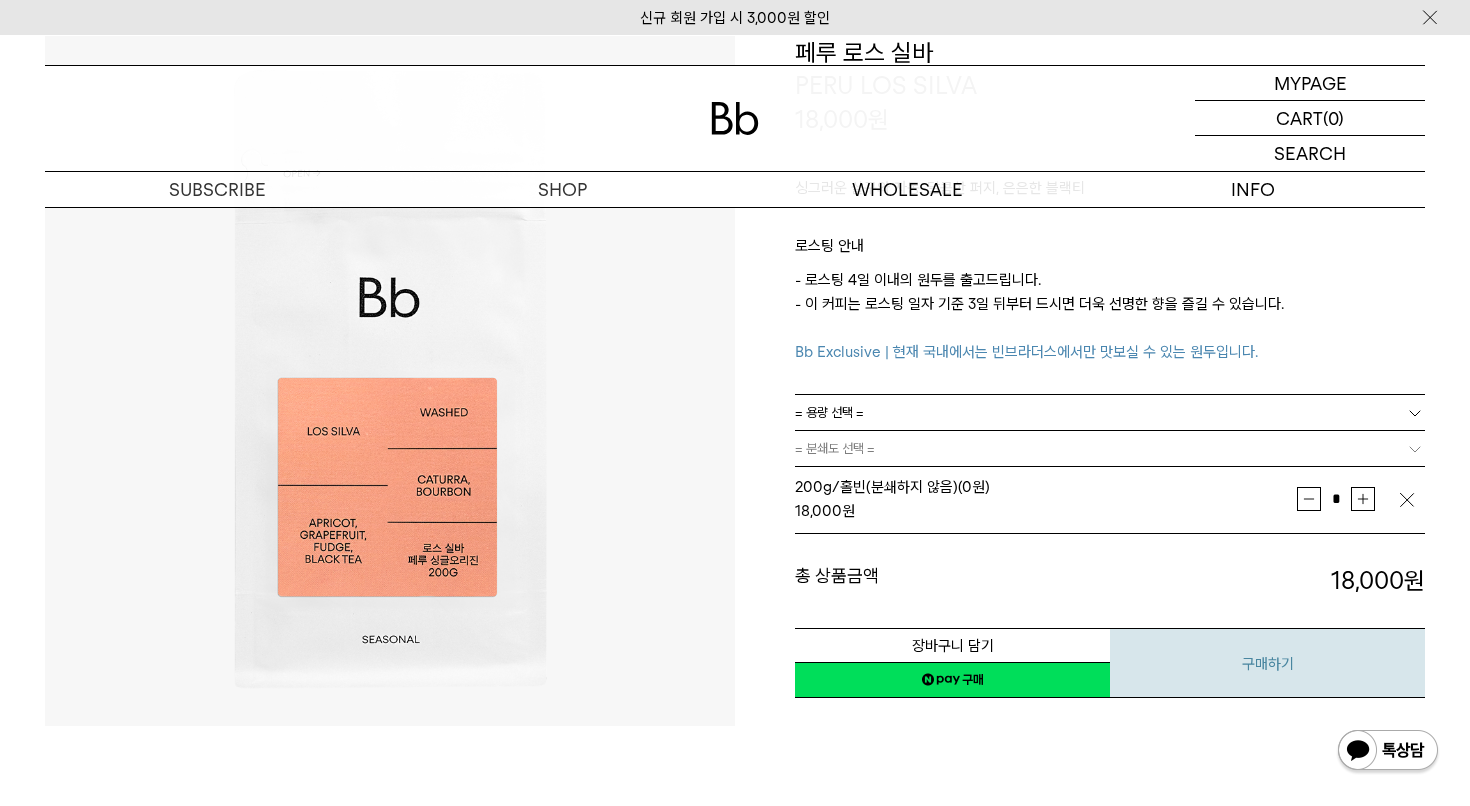 click on "구매하기" at bounding box center (1267, 663) 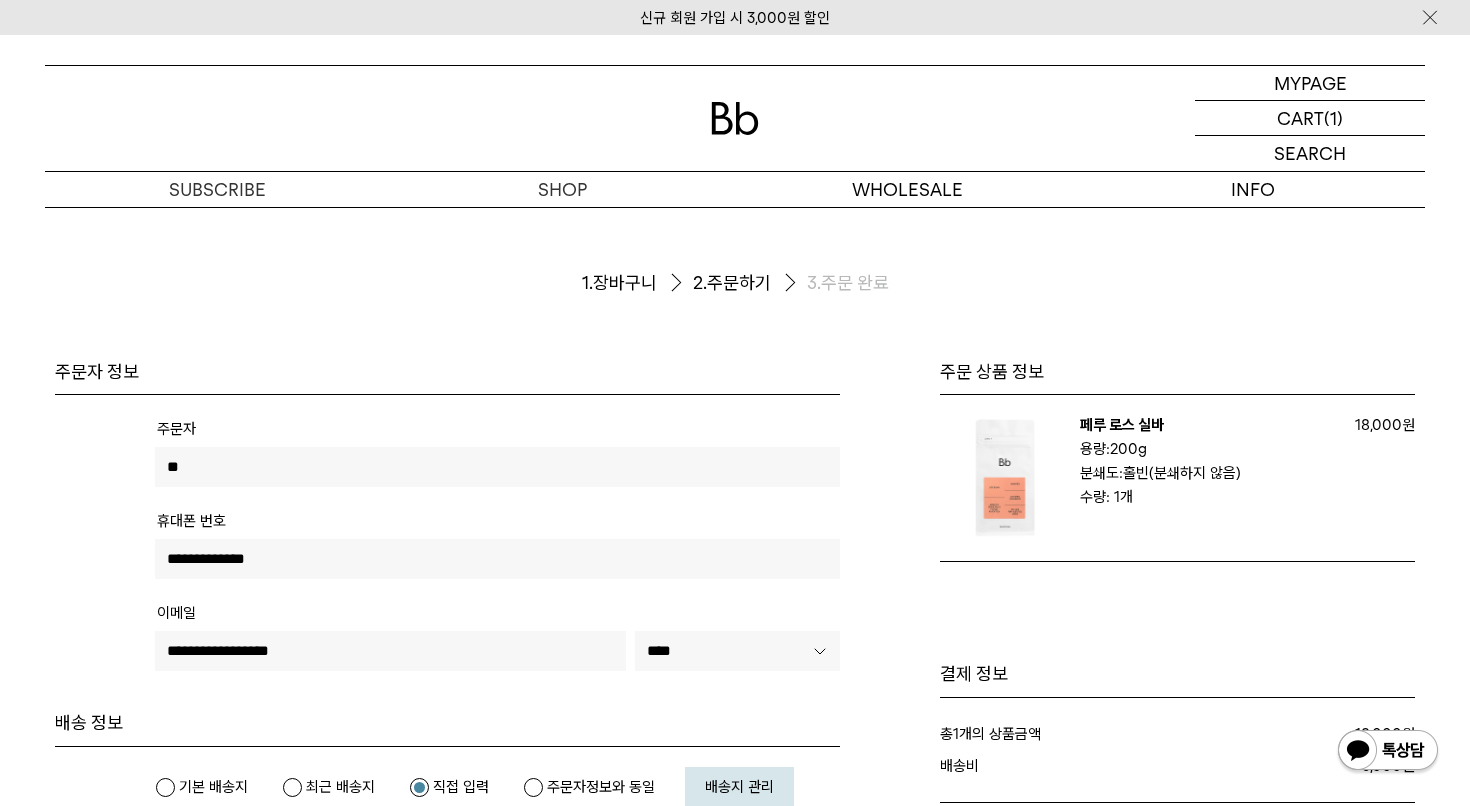 scroll, scrollTop: 0, scrollLeft: 0, axis: both 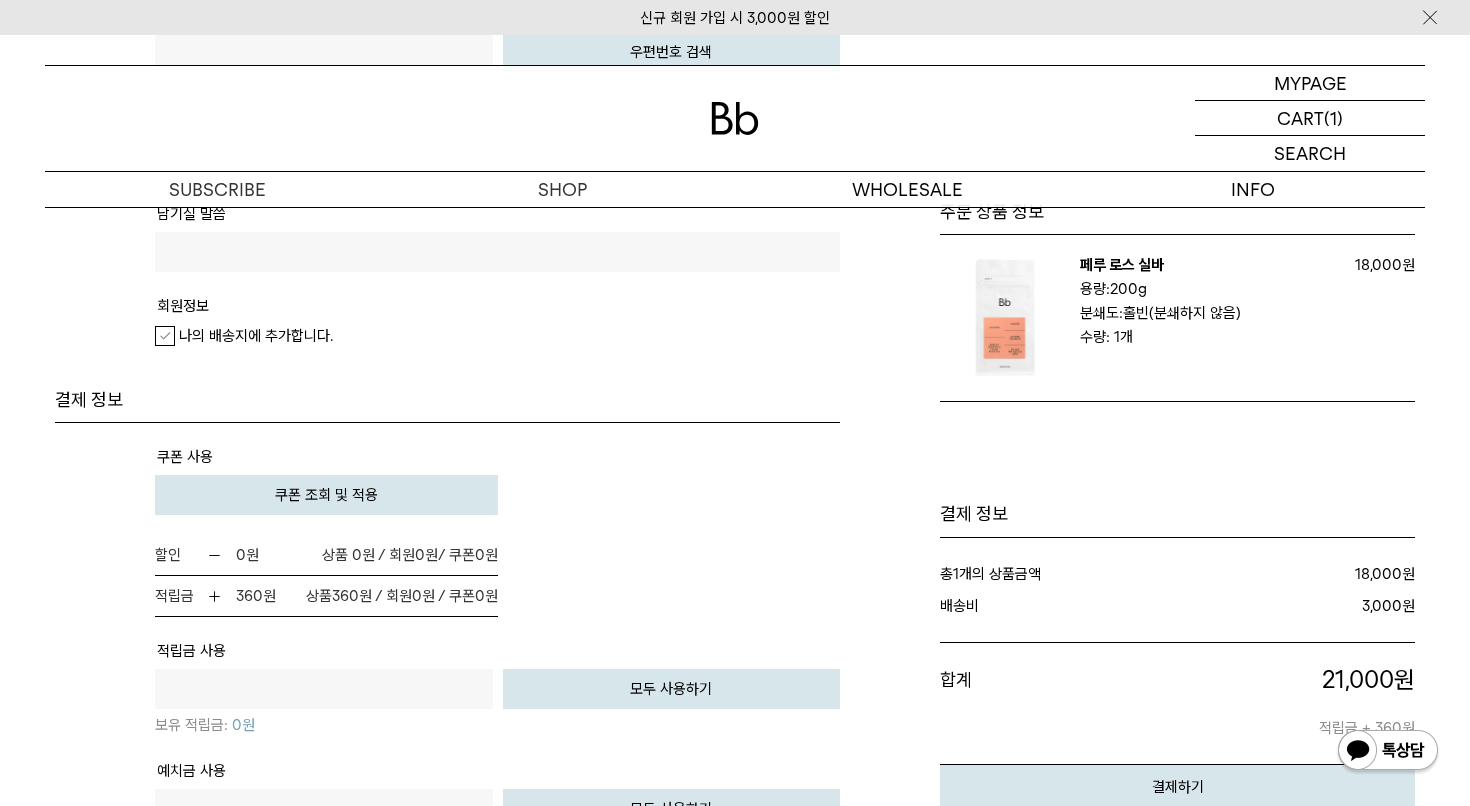 click on "쿠폰 조회 및
적용" at bounding box center [326, 495] 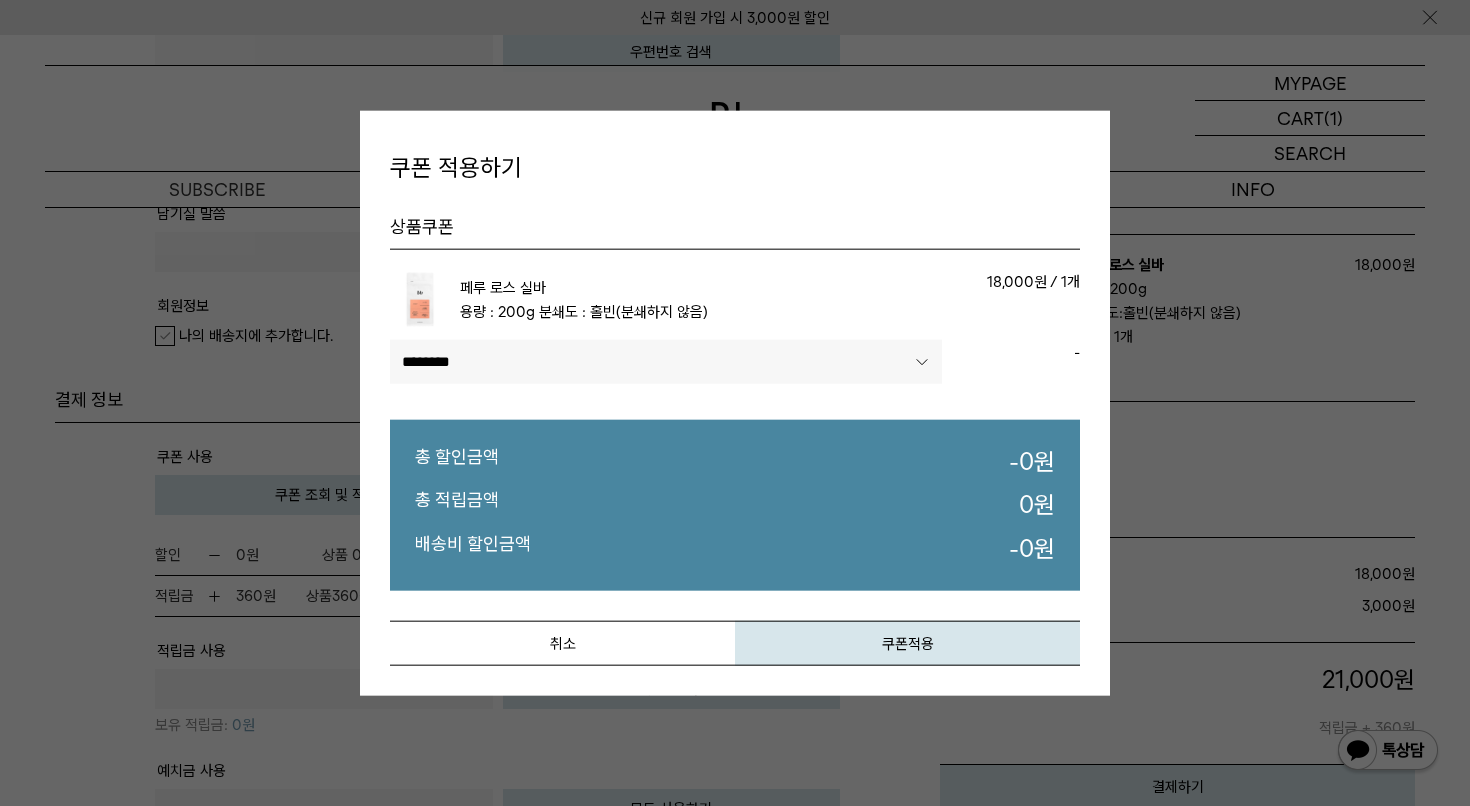 click on "**********" at bounding box center [666, 366] 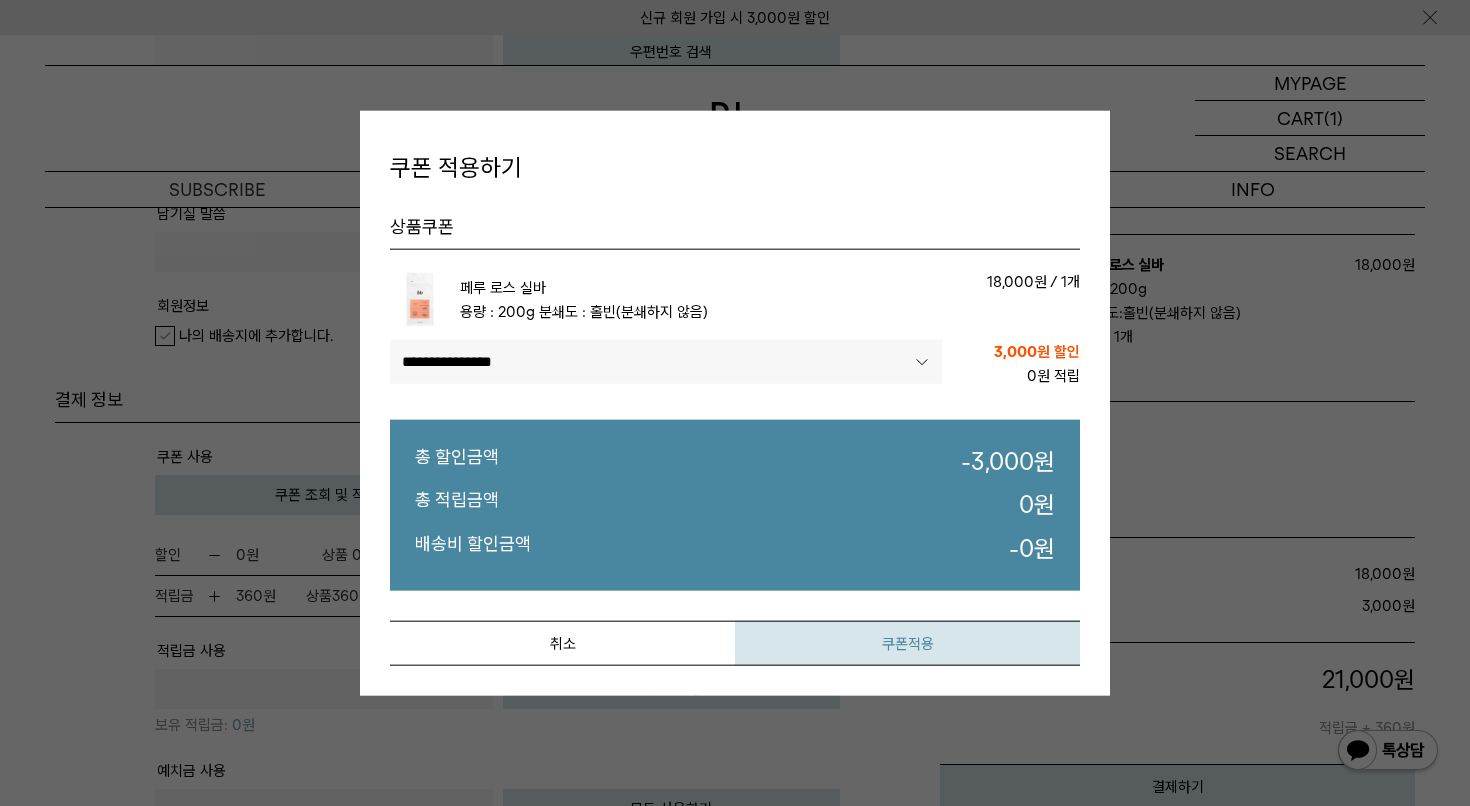 click on "쿠폰적용" at bounding box center [907, 642] 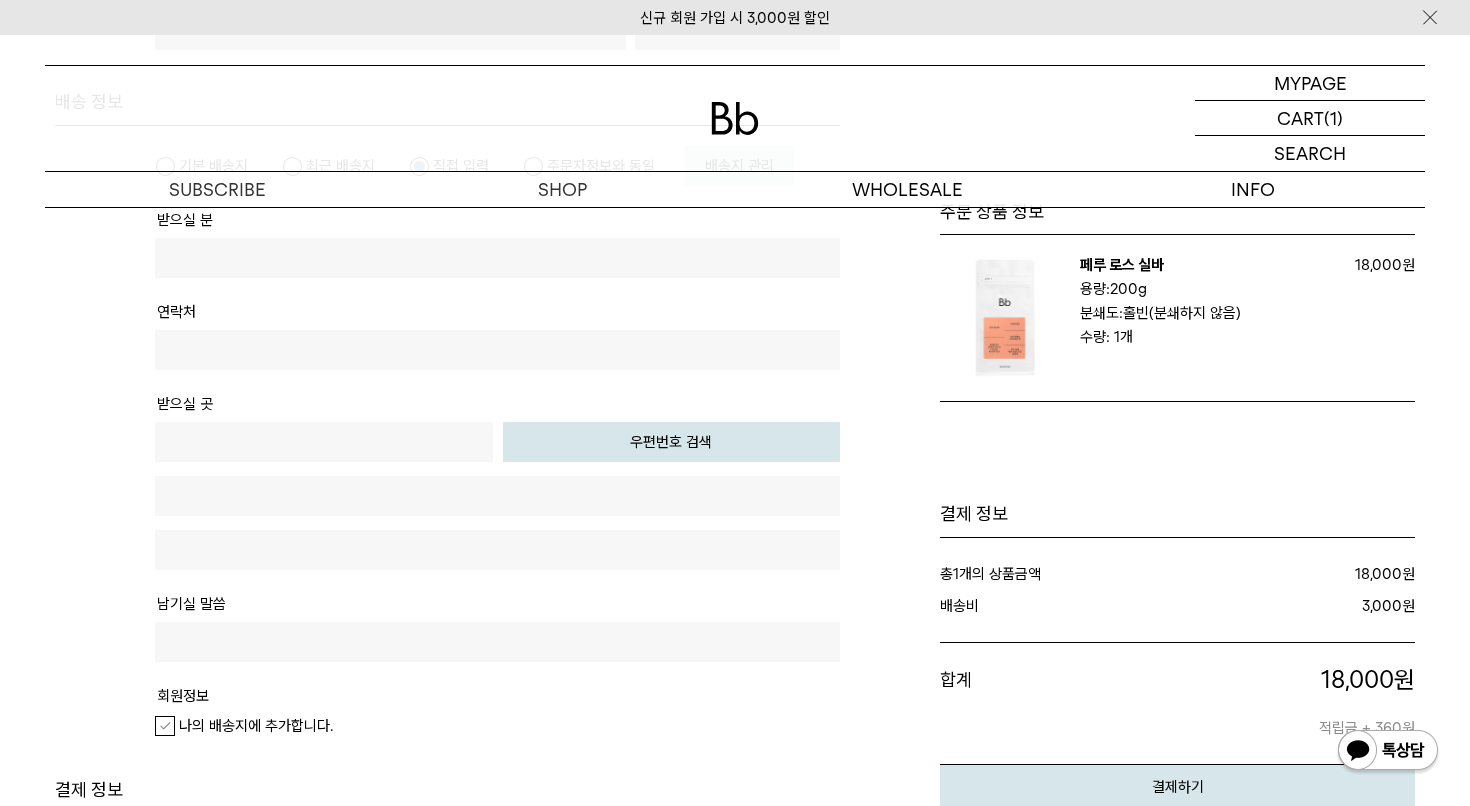scroll, scrollTop: 200, scrollLeft: 0, axis: vertical 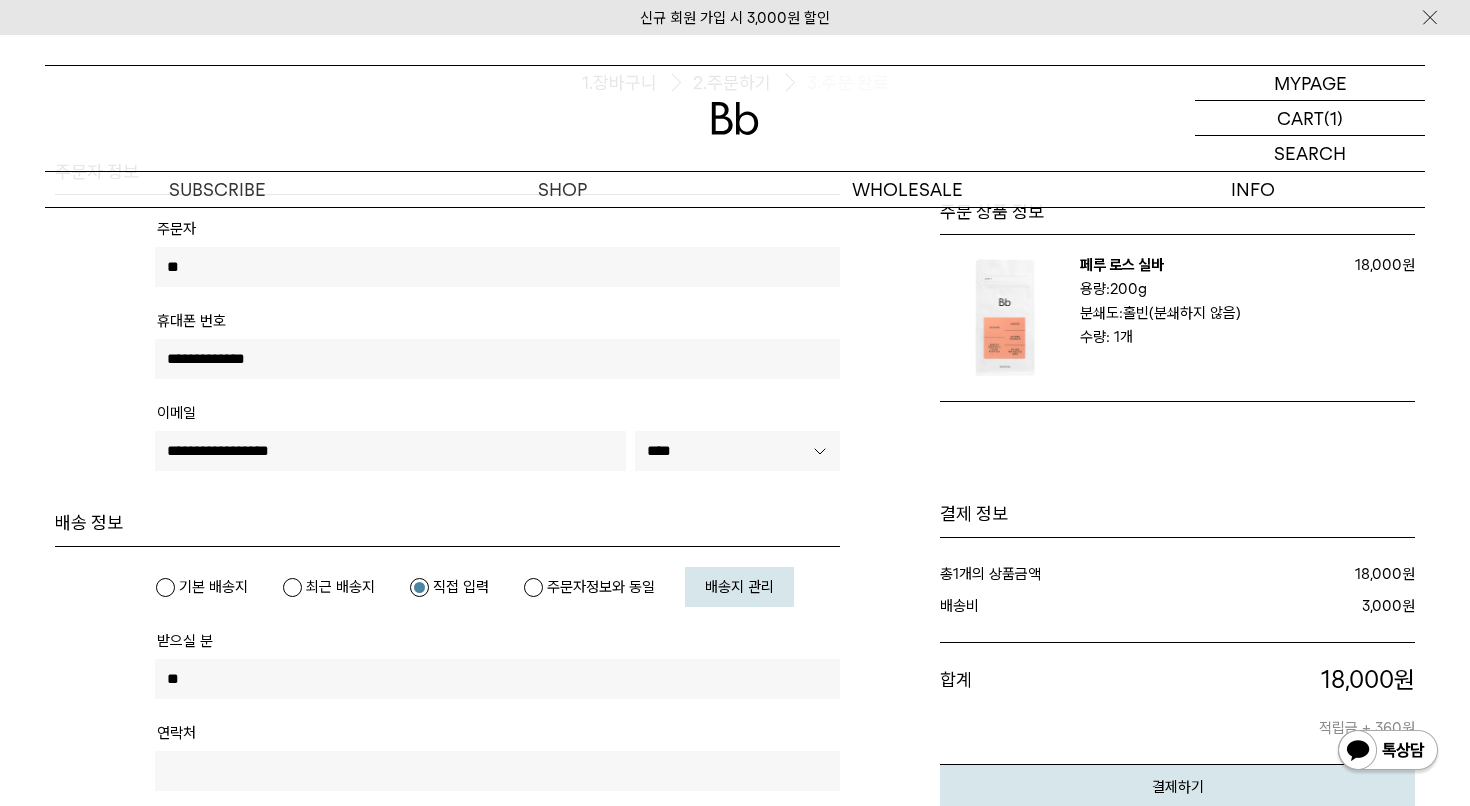 type on "*" 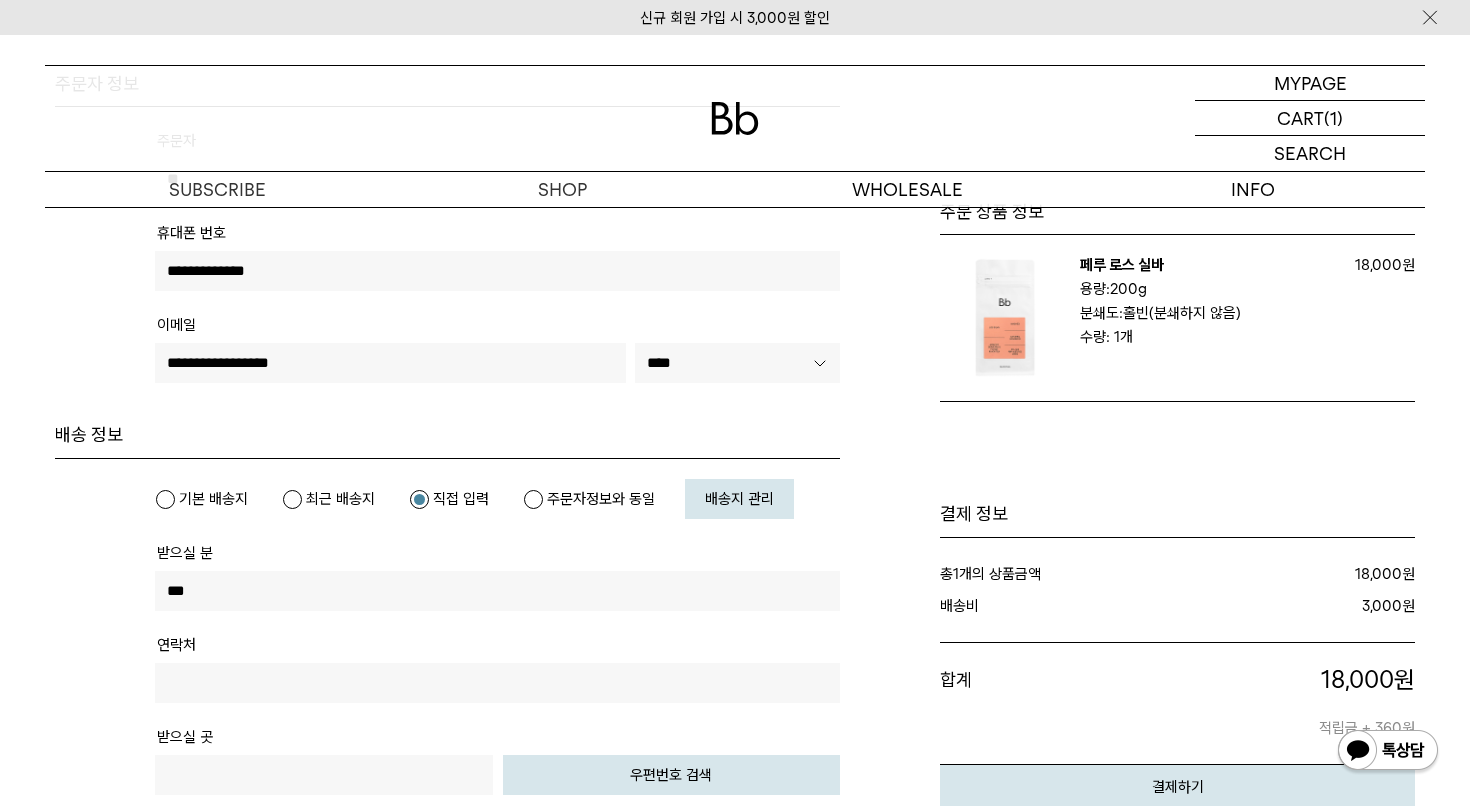 scroll, scrollTop: 344, scrollLeft: 0, axis: vertical 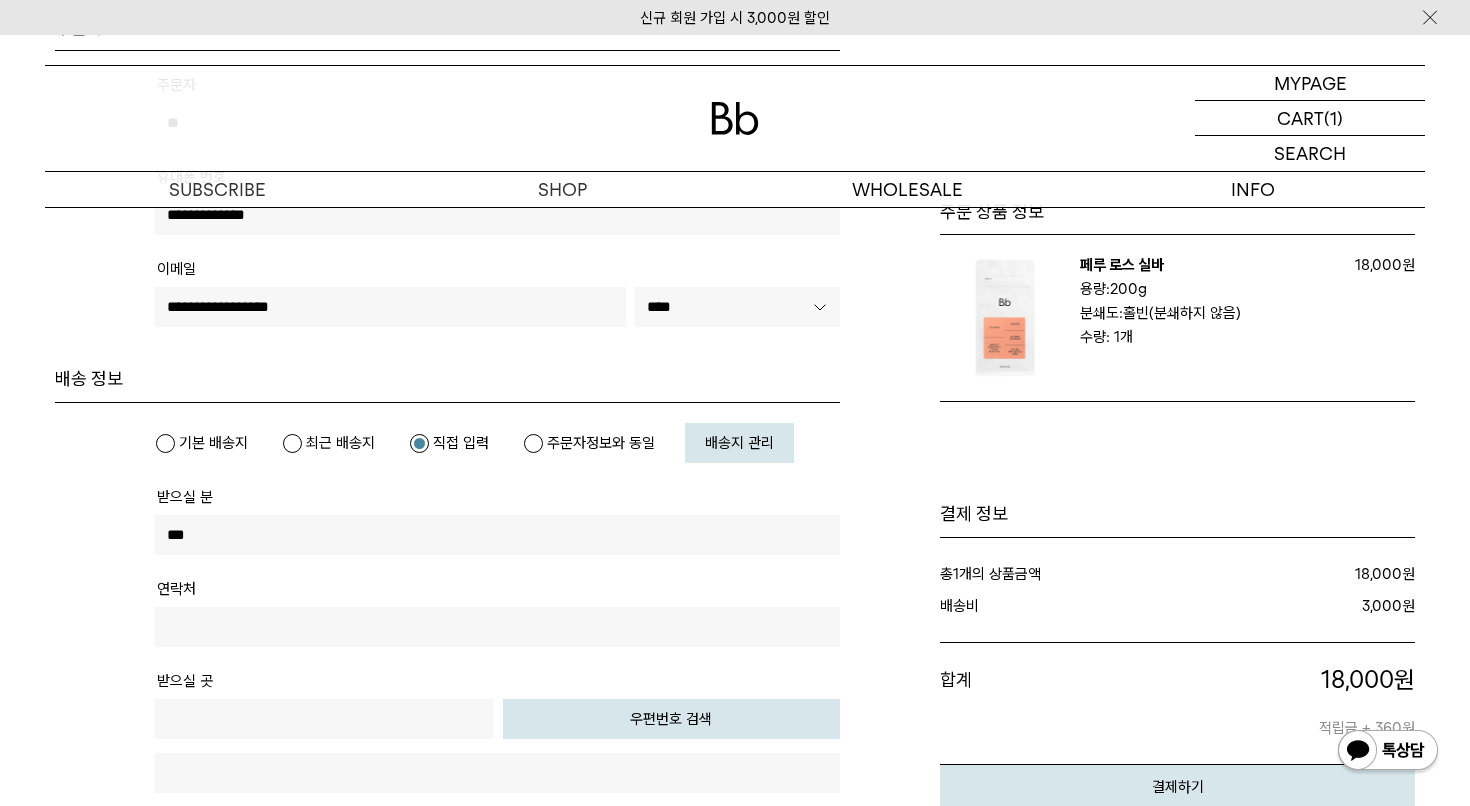 type on "***" 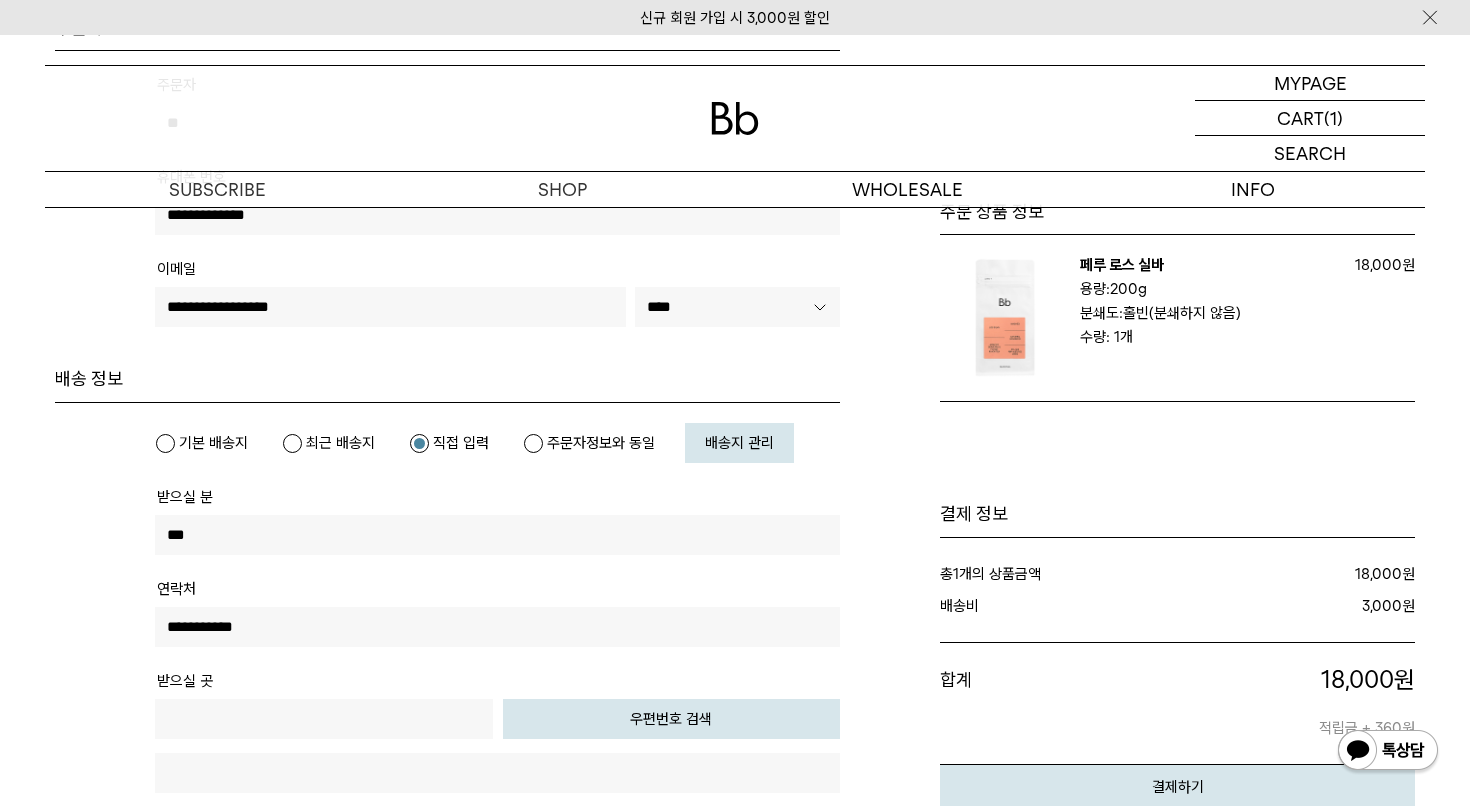 type on "**********" 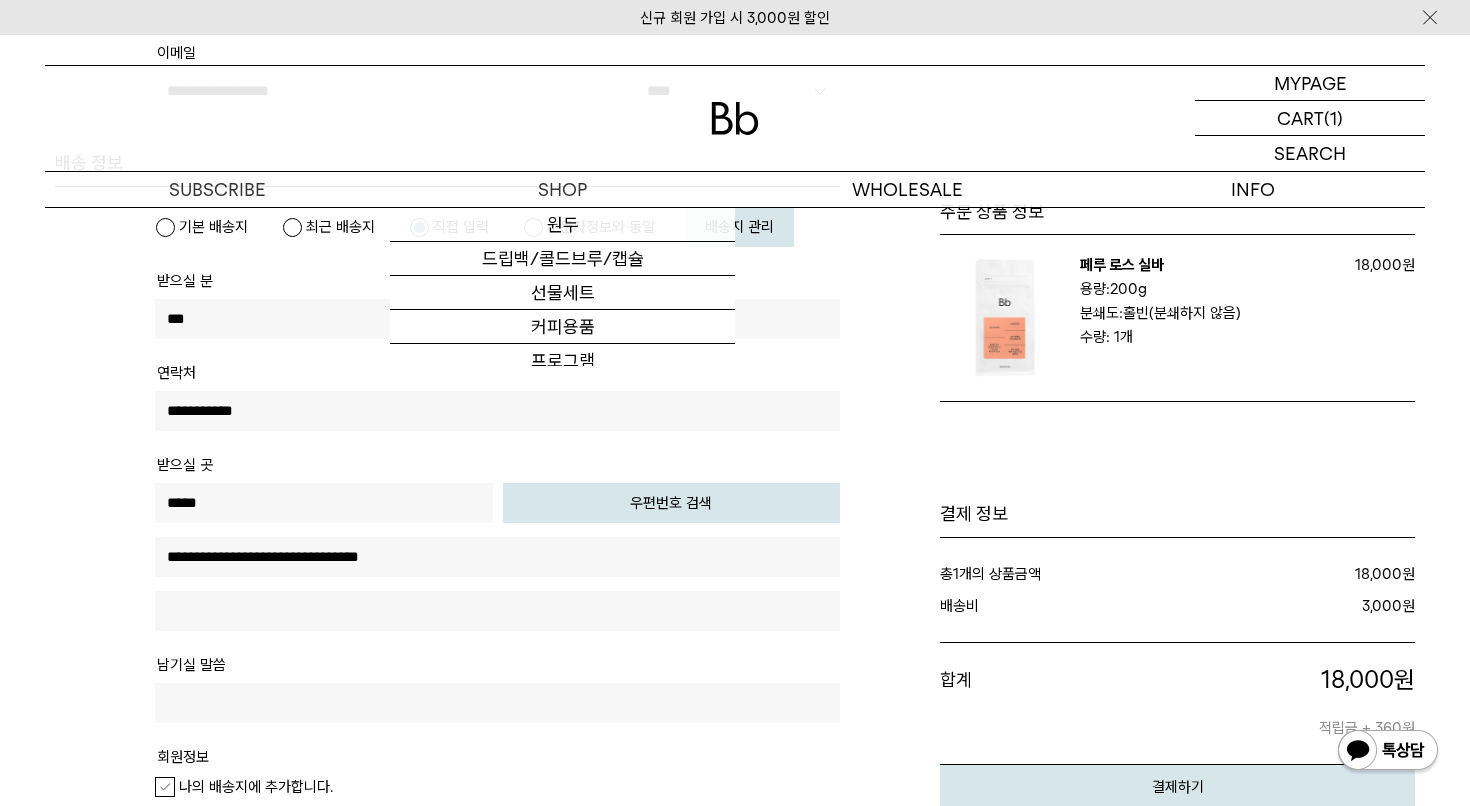 scroll, scrollTop: 612, scrollLeft: 0, axis: vertical 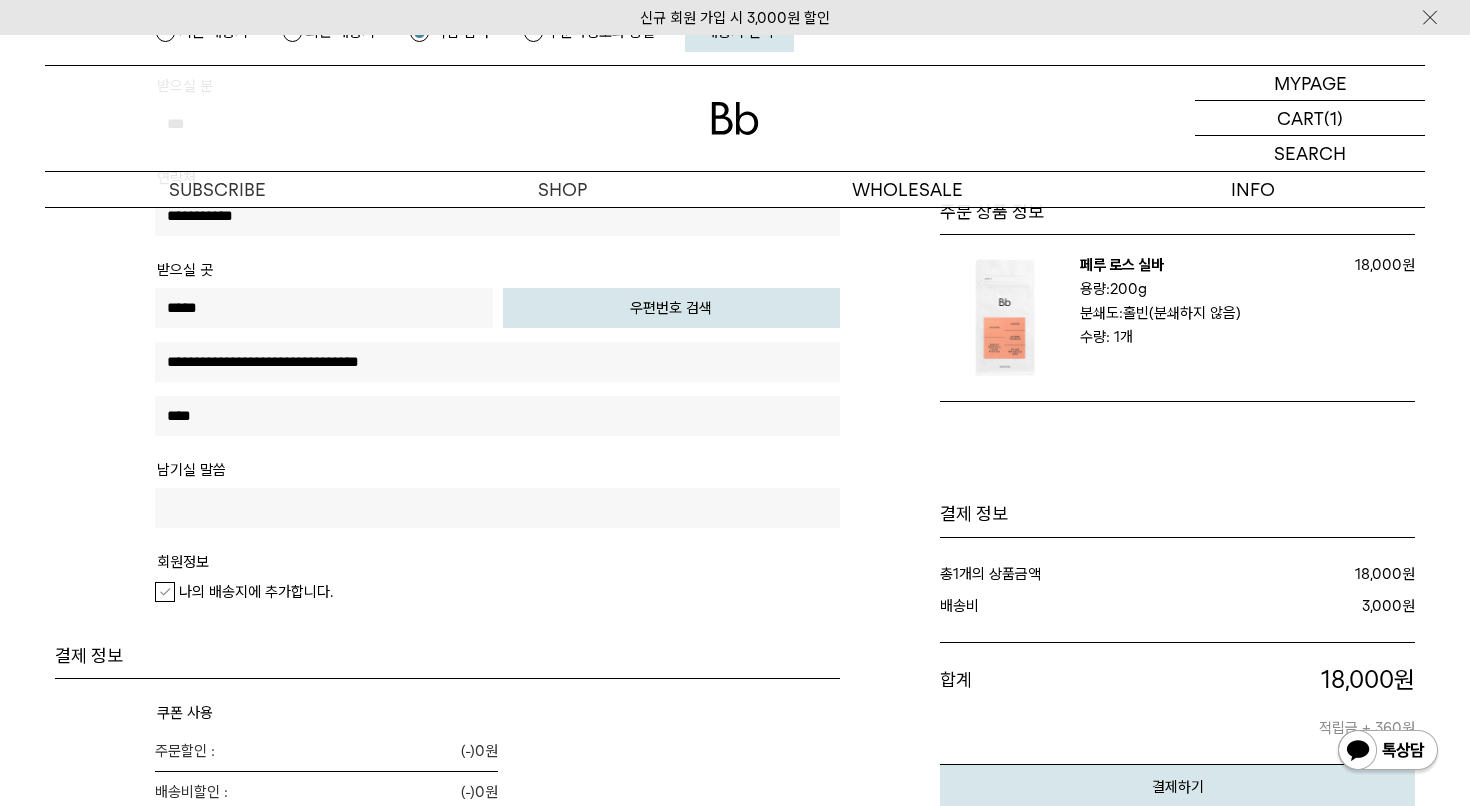 type on "****" 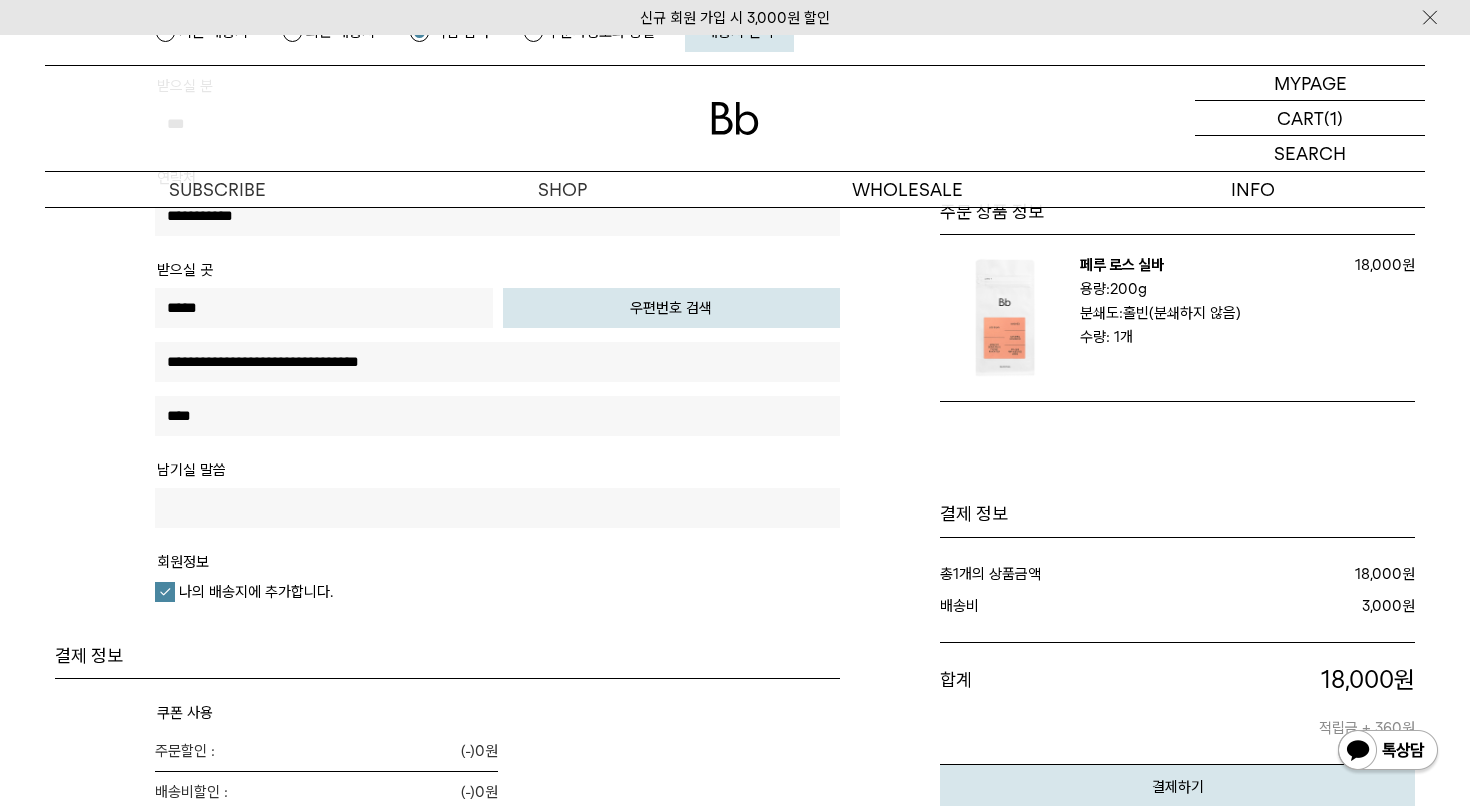 click at bounding box center [497, 508] 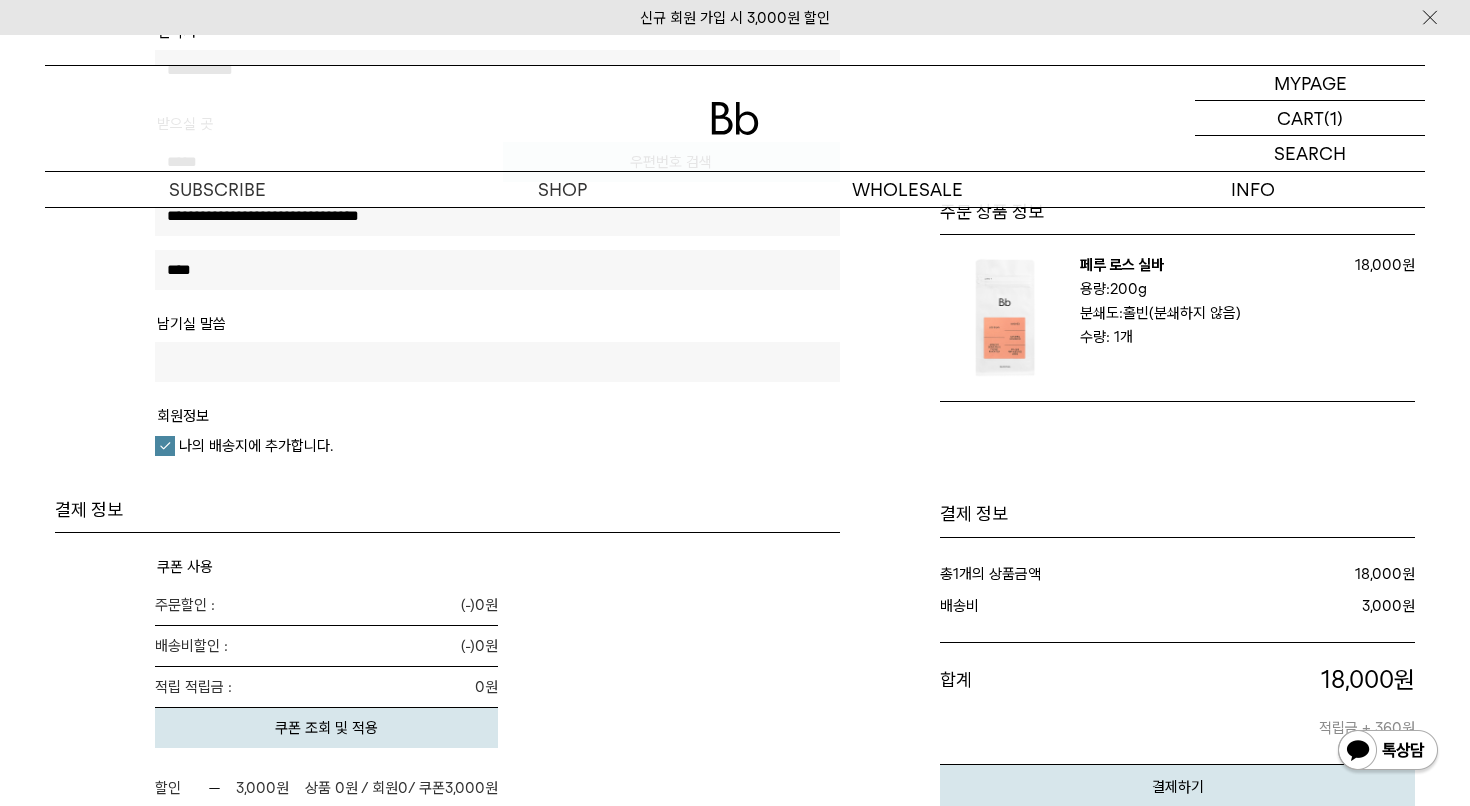 scroll, scrollTop: 896, scrollLeft: 0, axis: vertical 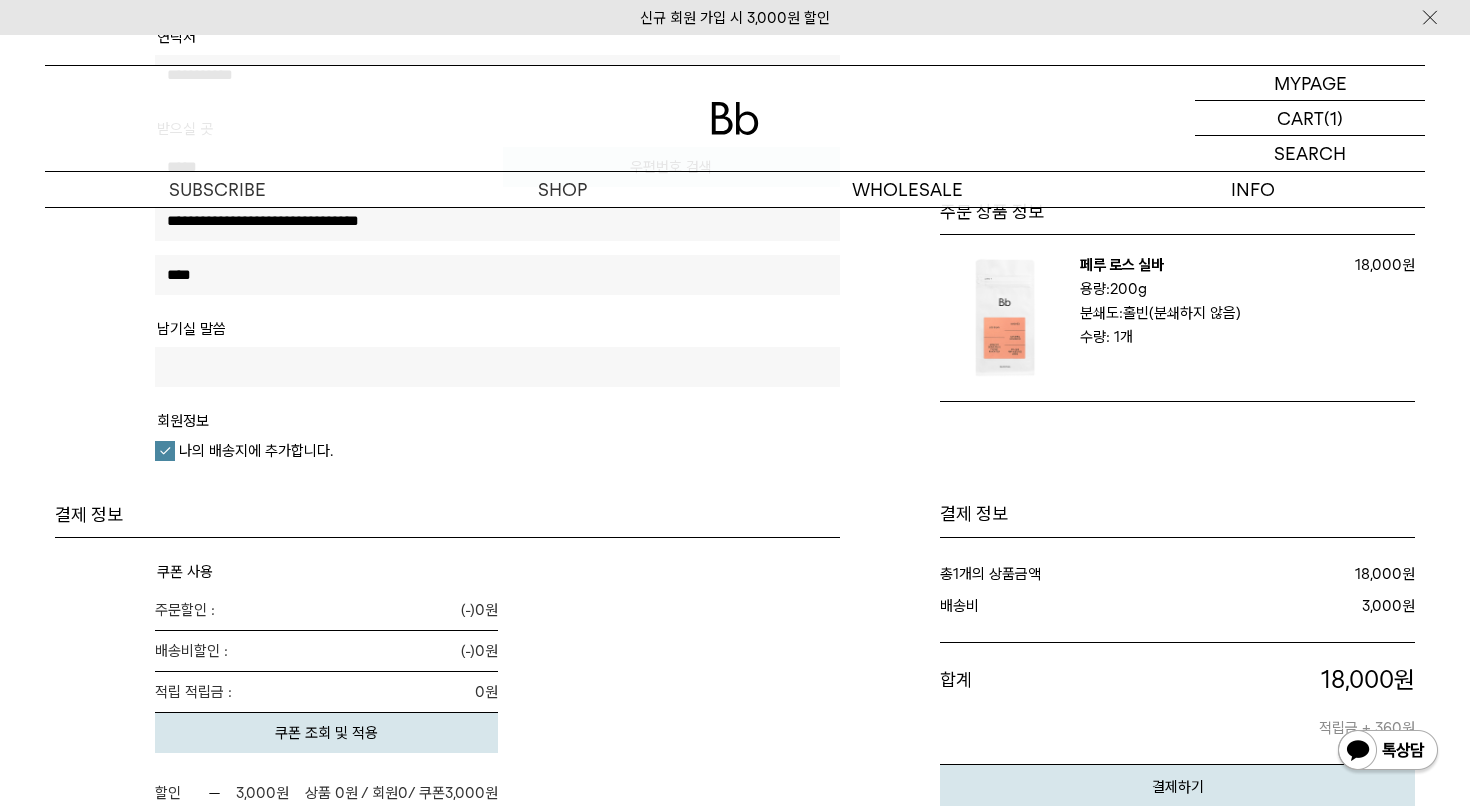 type on "*" 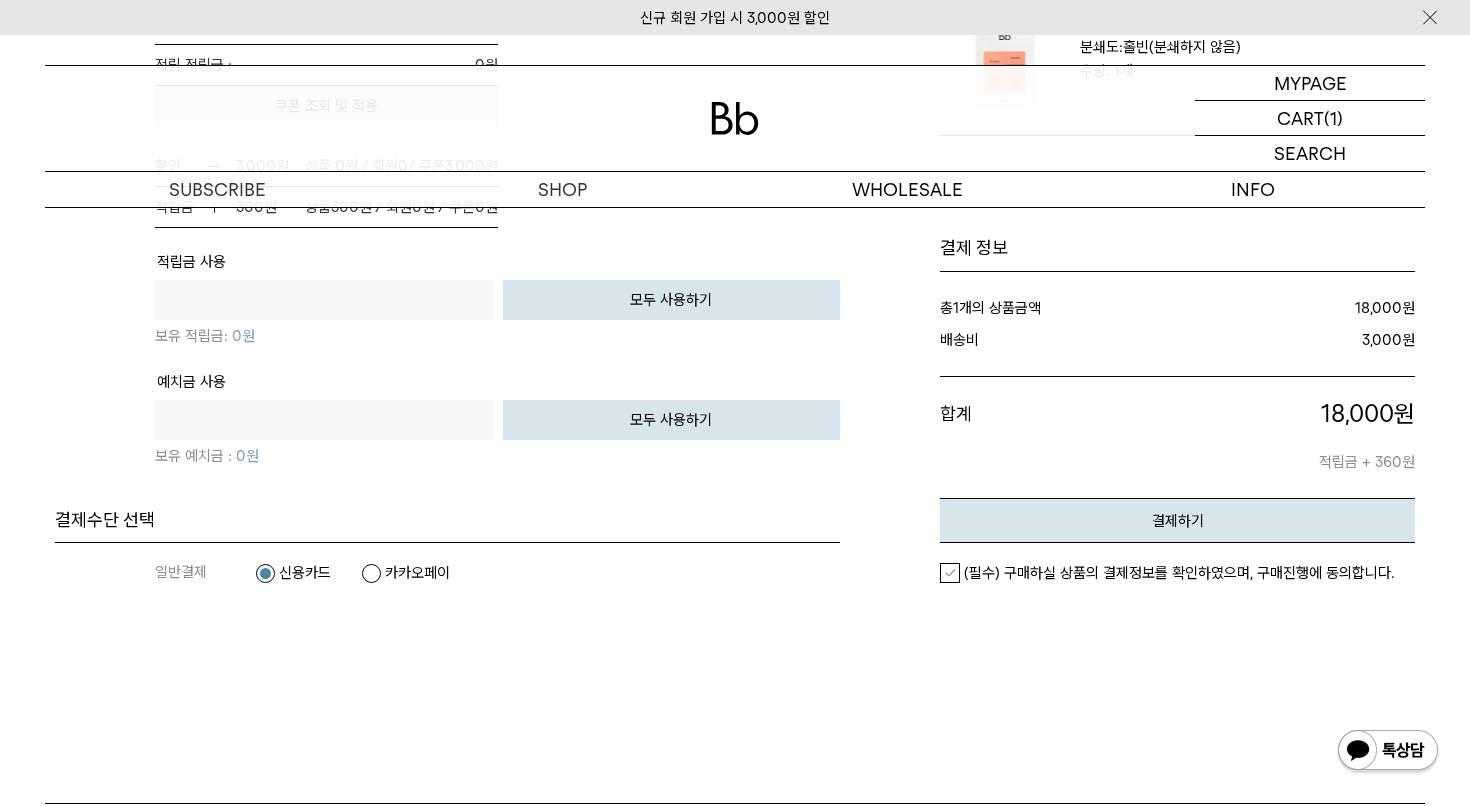 scroll, scrollTop: 1521, scrollLeft: 0, axis: vertical 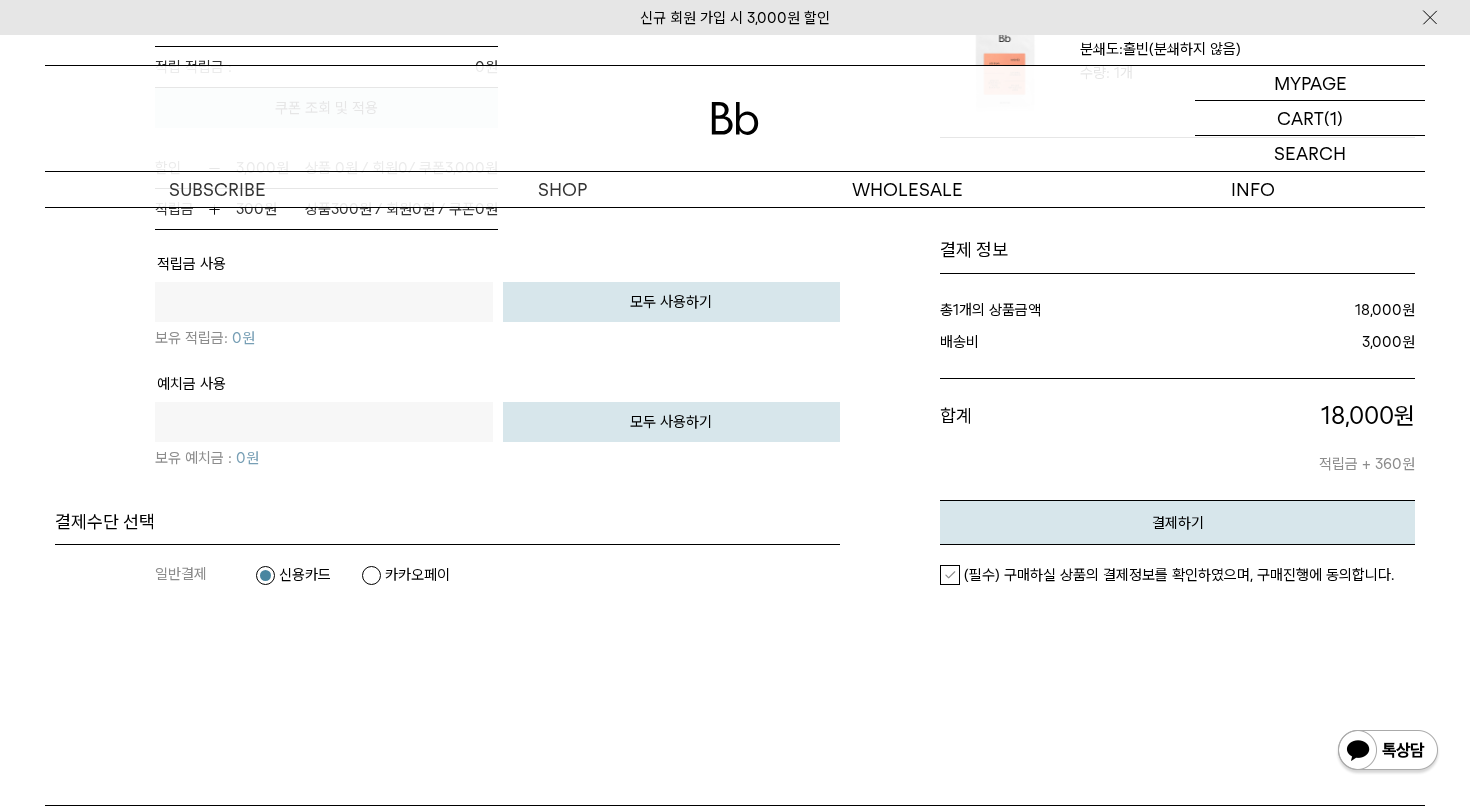 type on "**********" 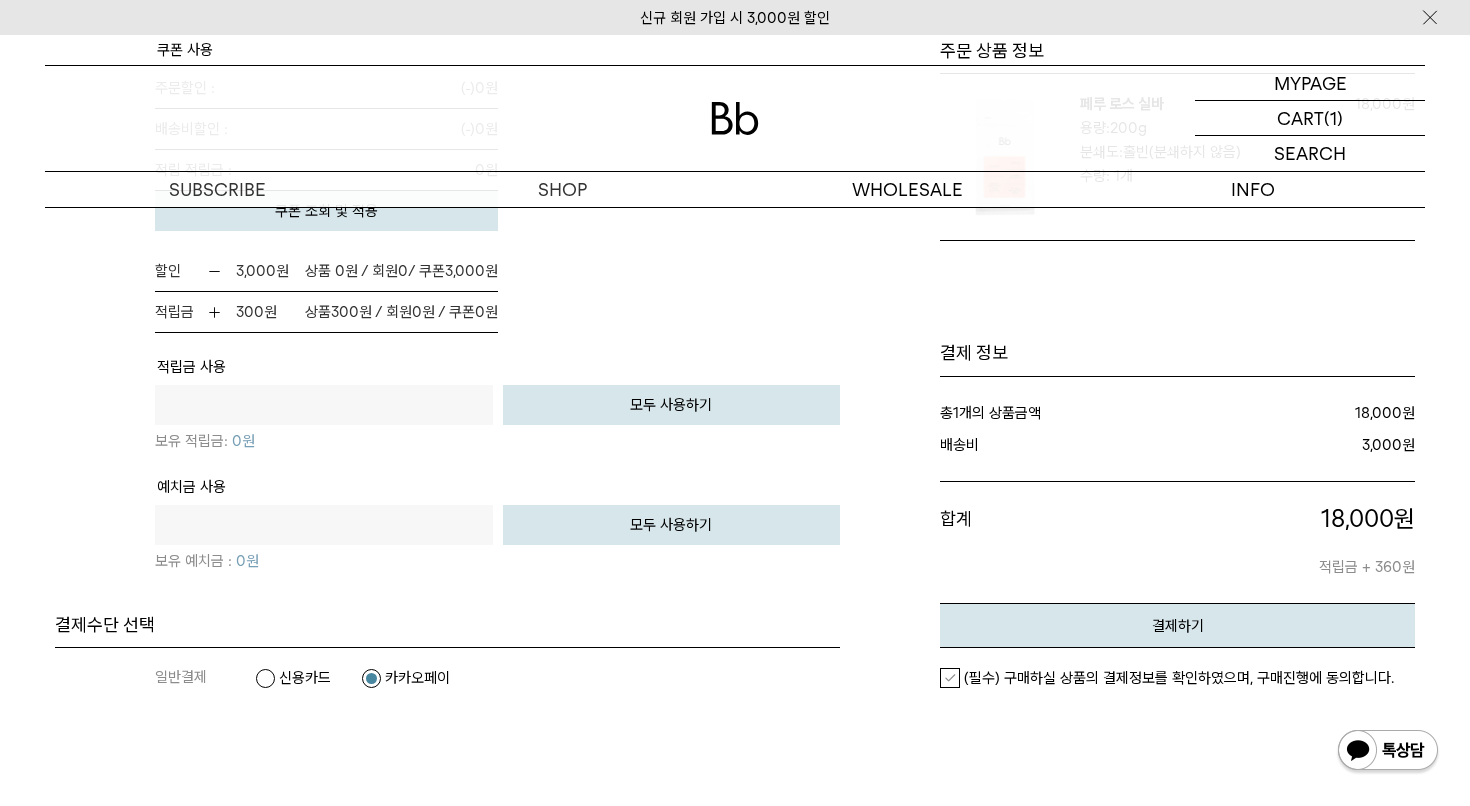 scroll, scrollTop: 1413, scrollLeft: 0, axis: vertical 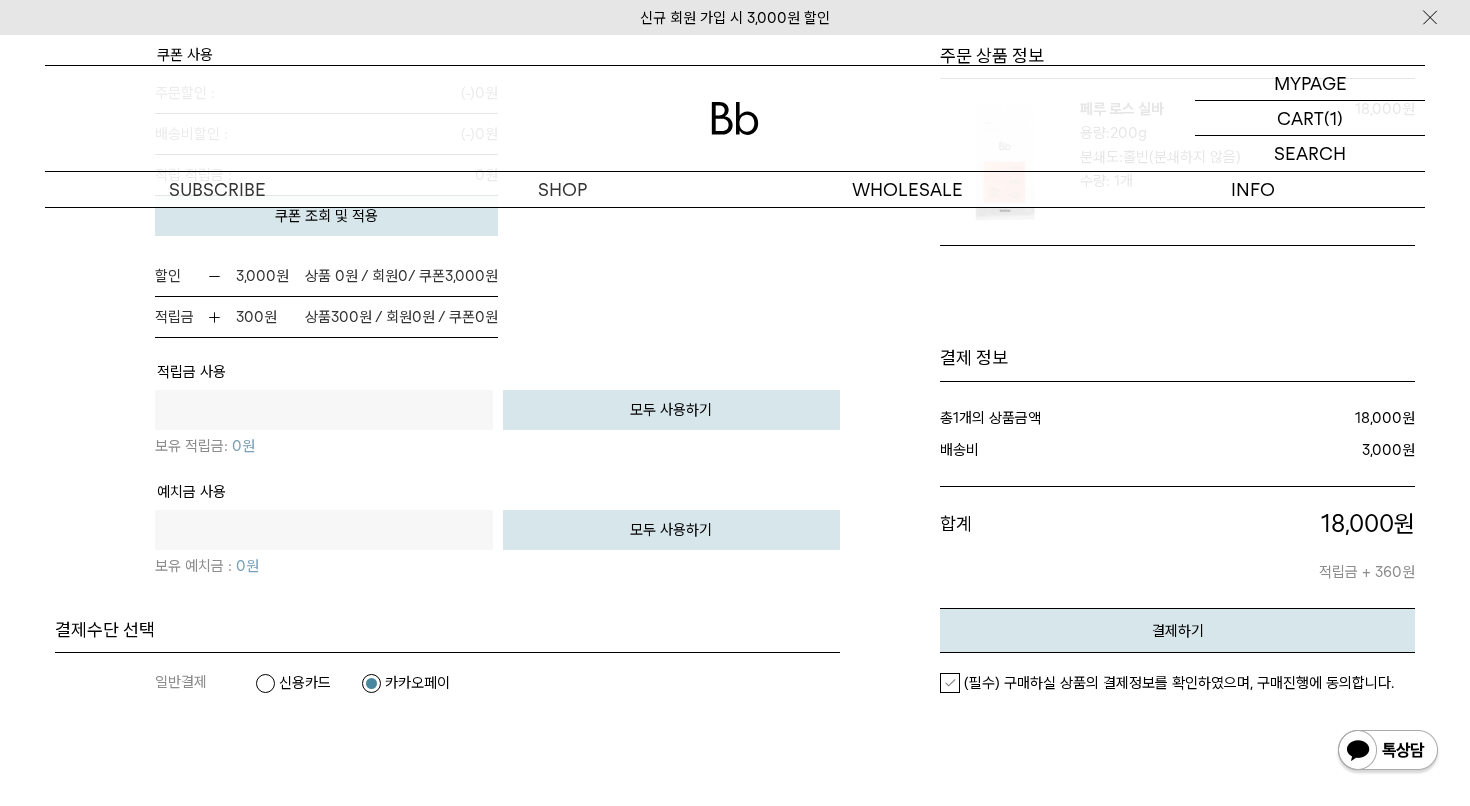 click on "(필수) 구매하실 상품의
결제정보를 확인하였으며, 구매진행에 동의합니다." at bounding box center [1167, 683] 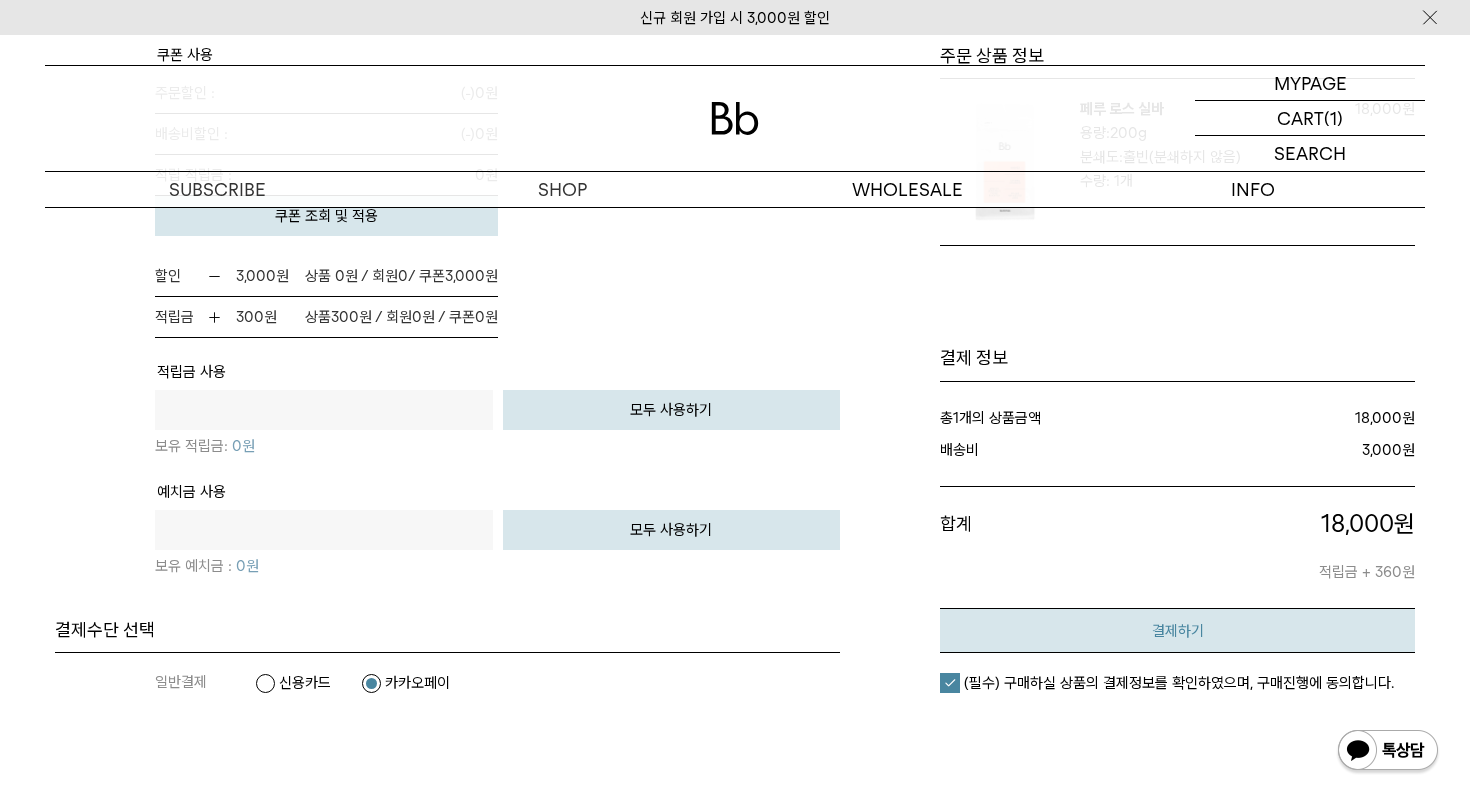 click on "결제하기" at bounding box center (1177, 630) 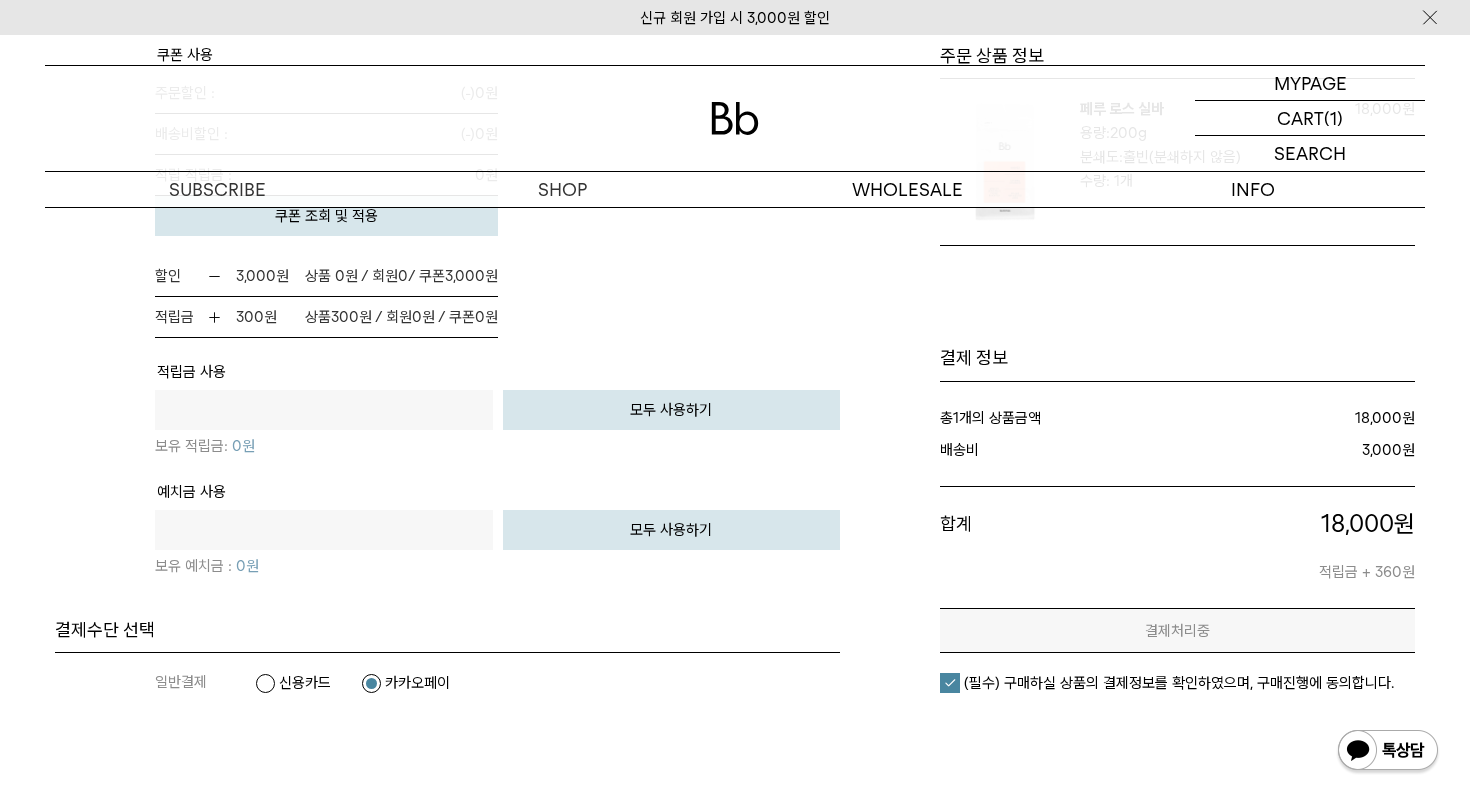 scroll, scrollTop: 0, scrollLeft: 0, axis: both 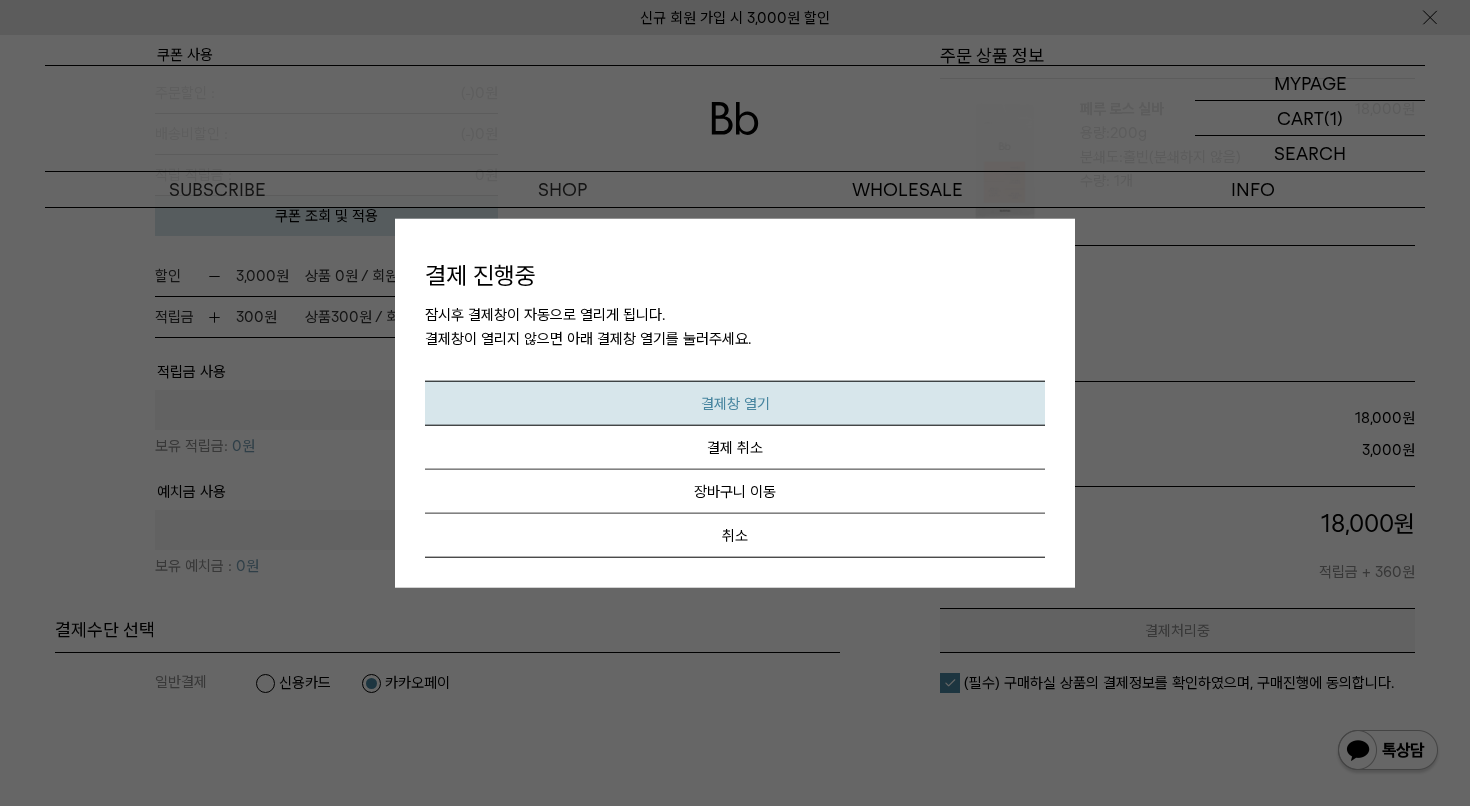 click on "결제창 열기" at bounding box center [735, 402] 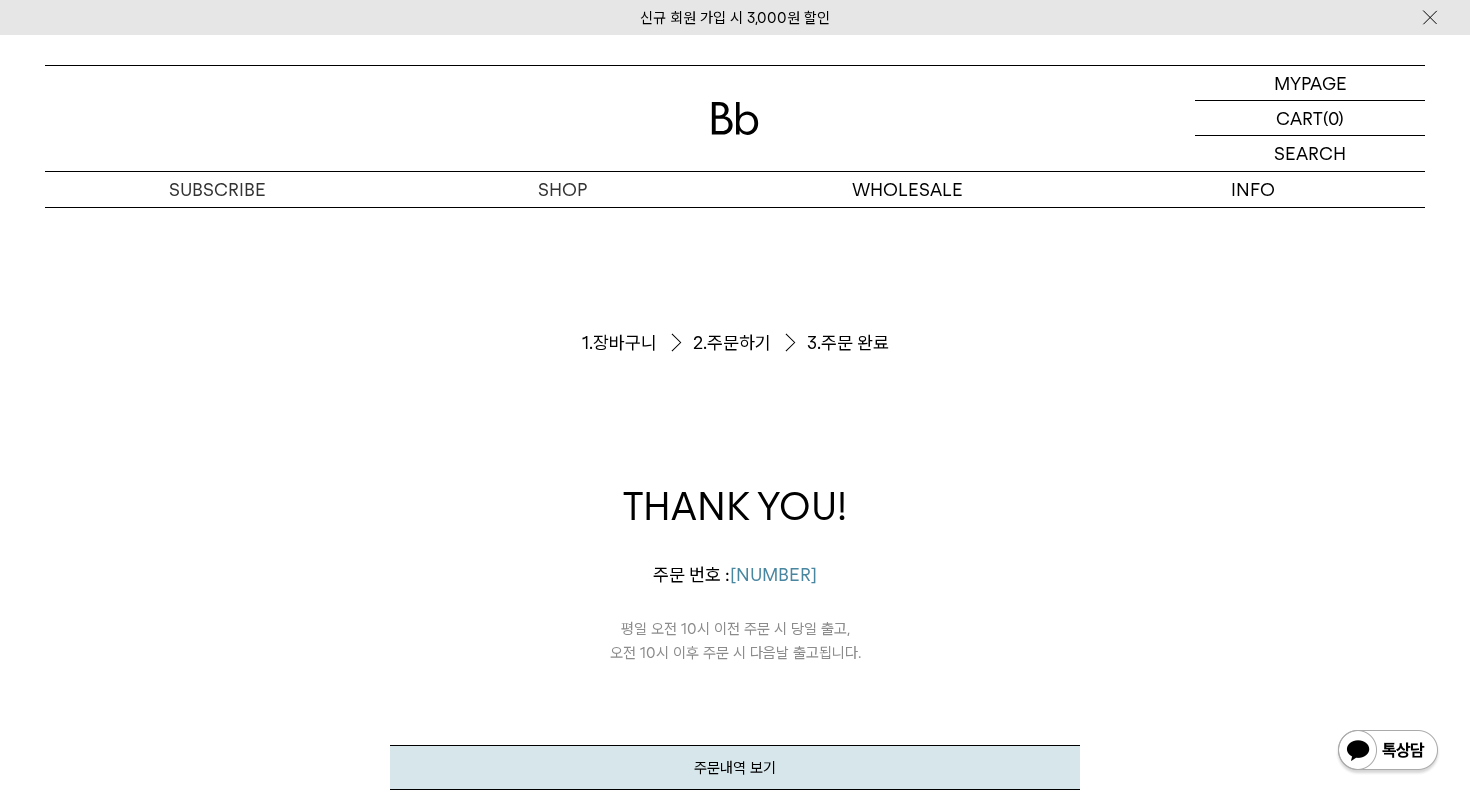 scroll, scrollTop: 0, scrollLeft: 0, axis: both 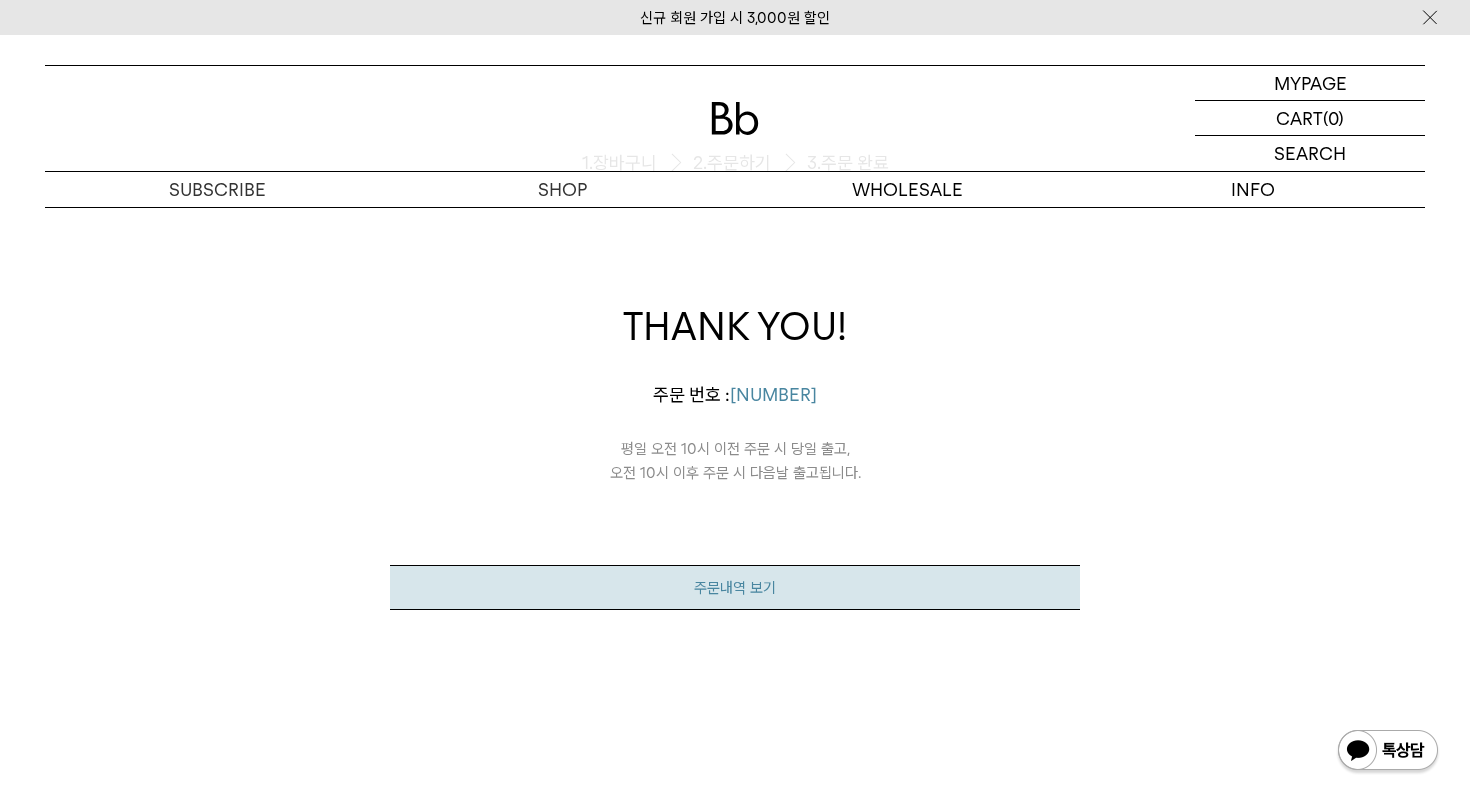 click on "주문내역 보기" at bounding box center (735, 587) 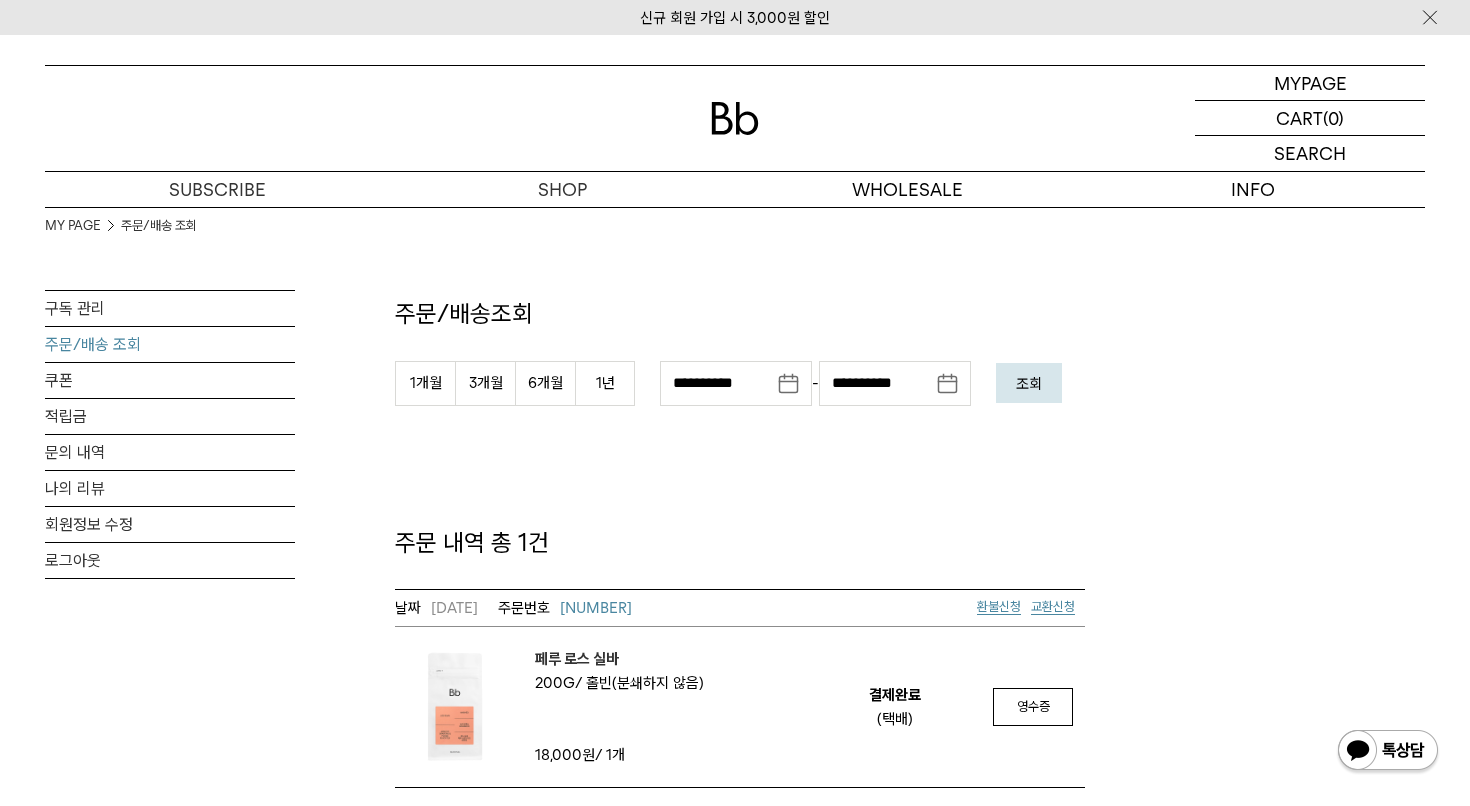 scroll, scrollTop: 0, scrollLeft: 0, axis: both 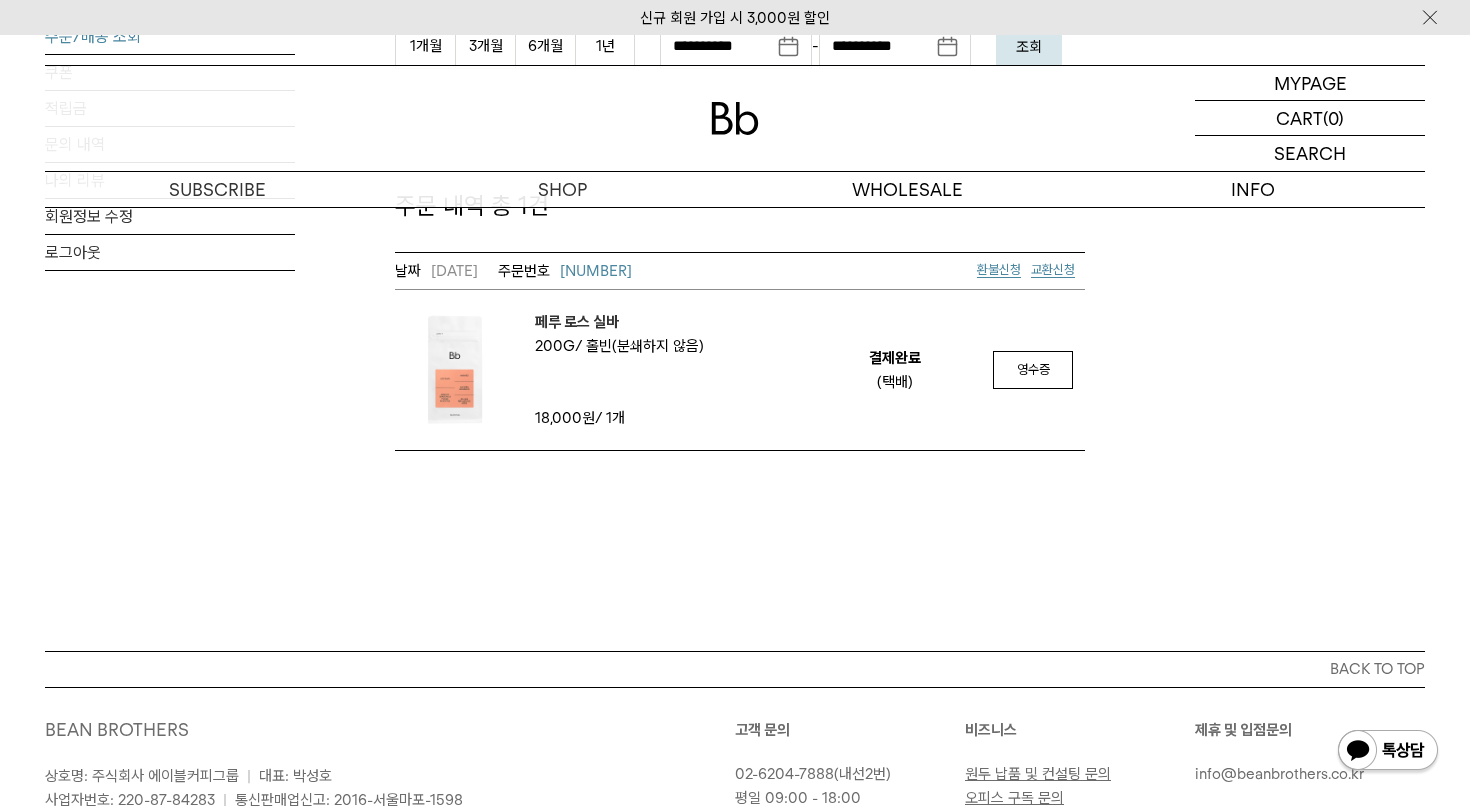 click on "페루 로스 실바" at bounding box center [619, 322] 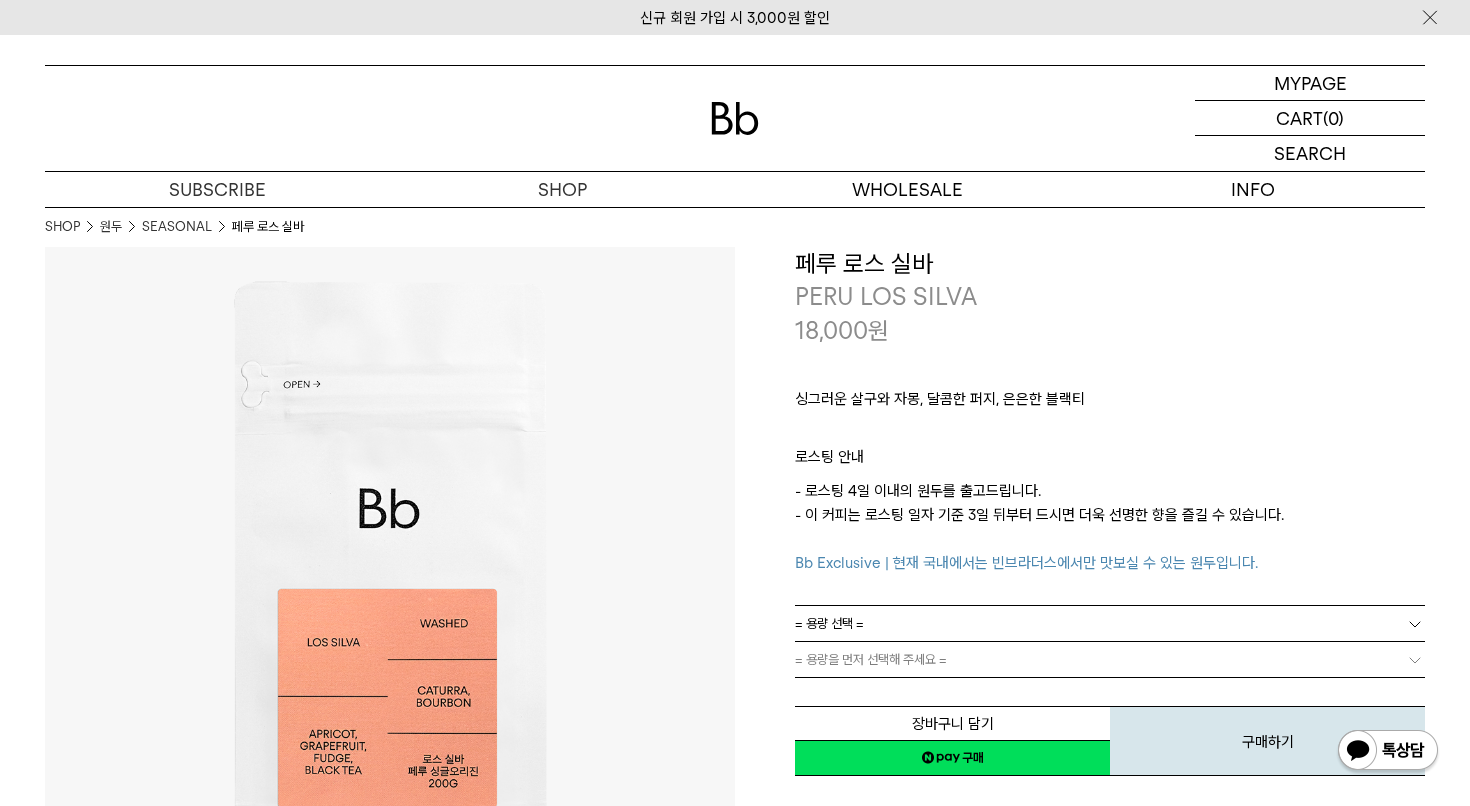 scroll, scrollTop: 0, scrollLeft: 0, axis: both 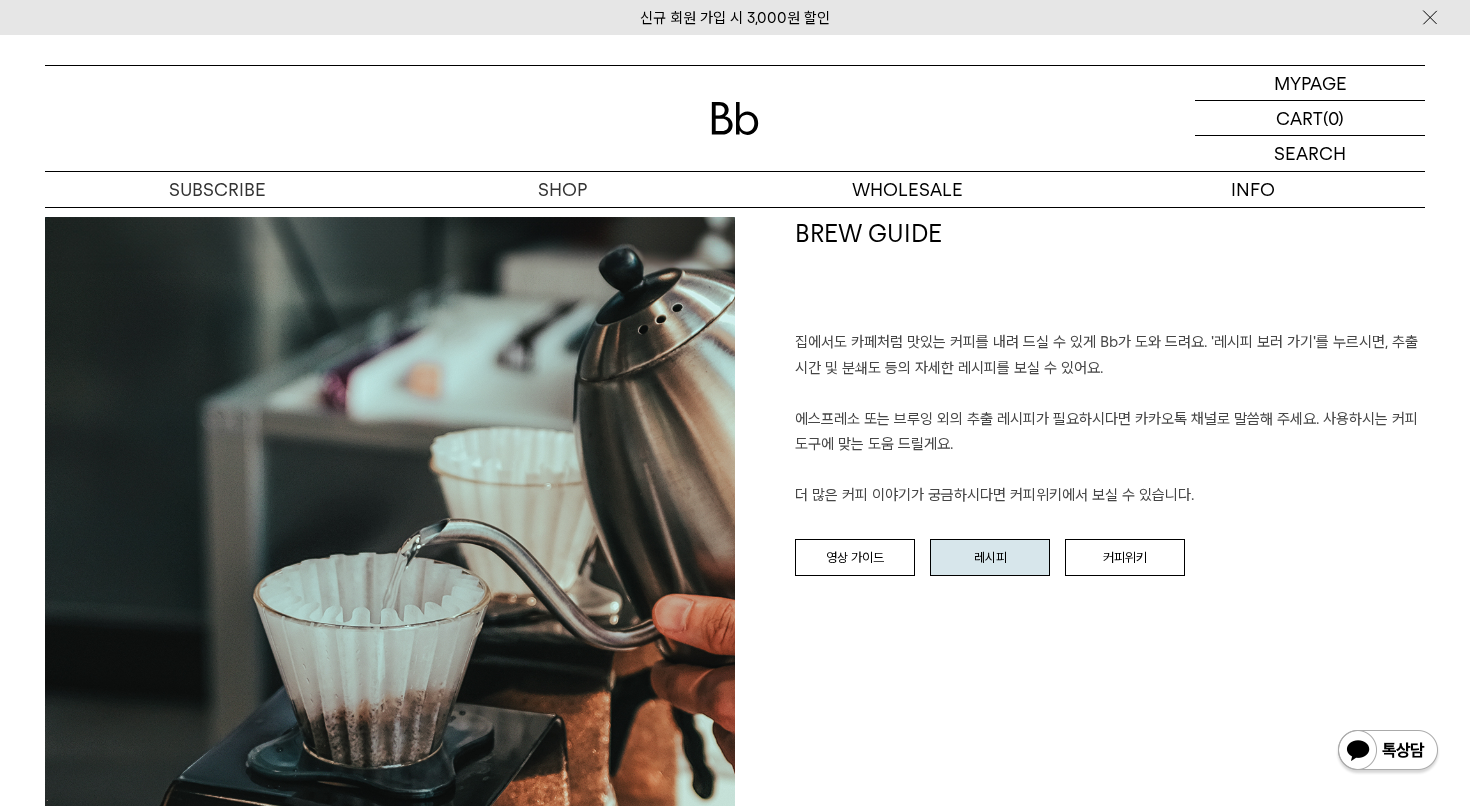 click on "레시피" at bounding box center [990, 558] 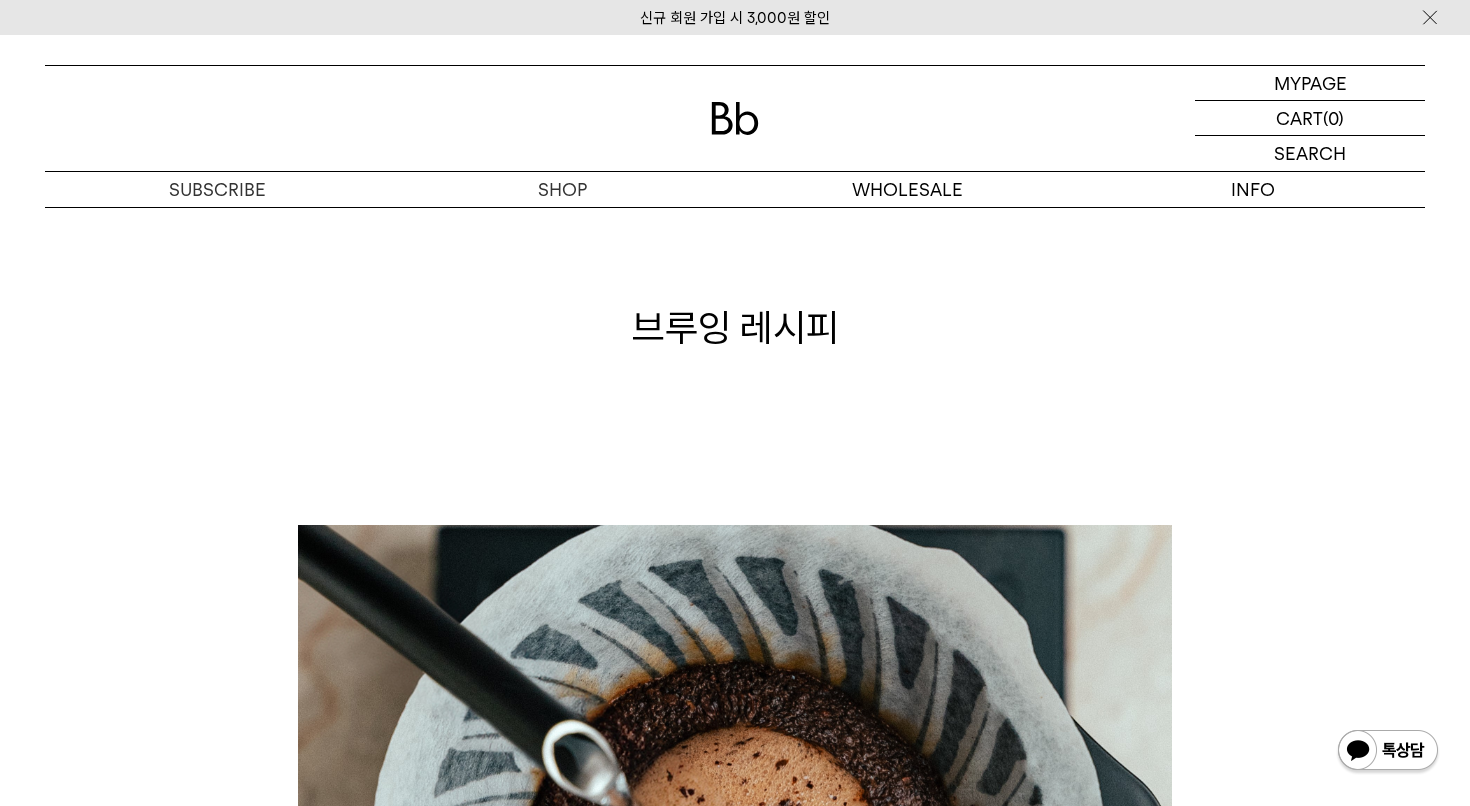 scroll, scrollTop: 0, scrollLeft: 0, axis: both 